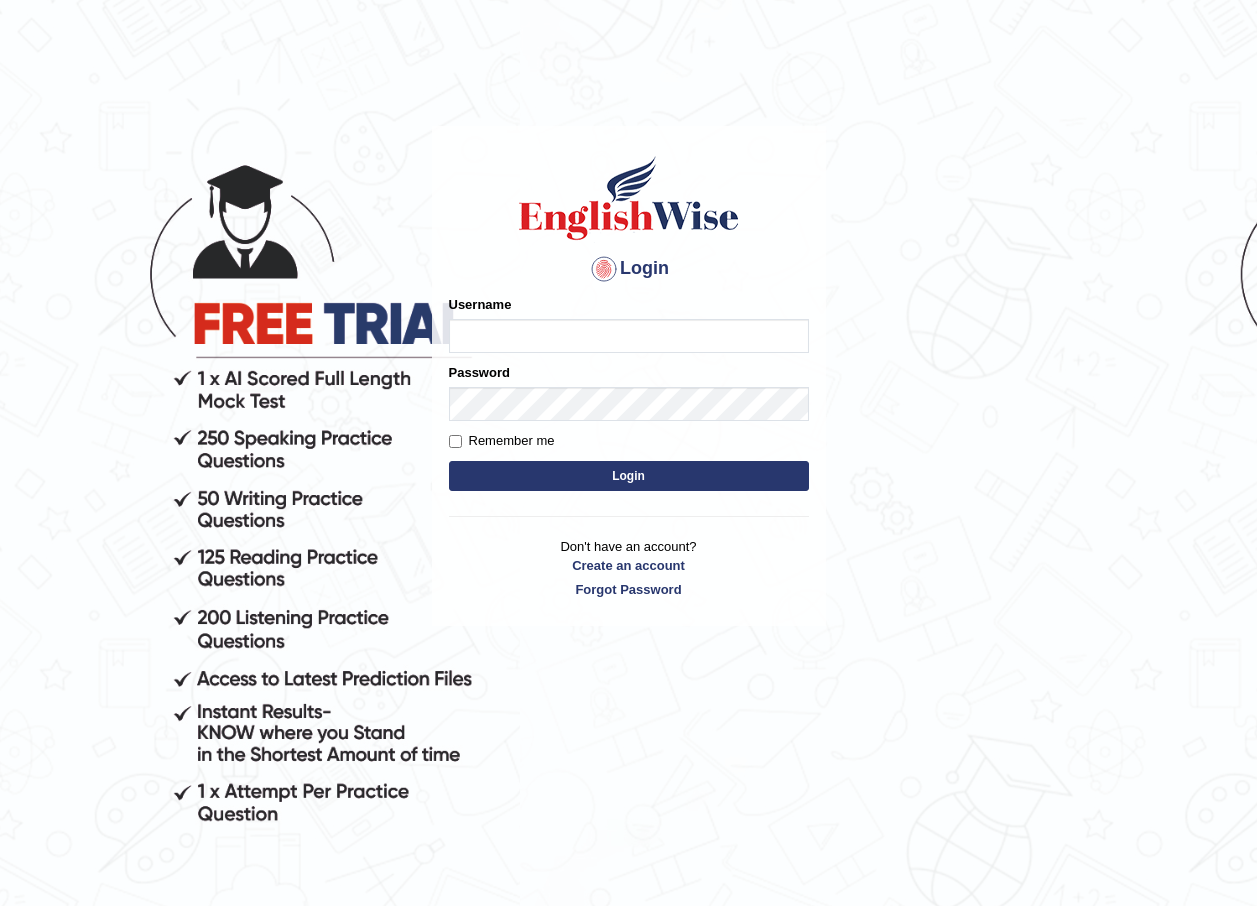 scroll, scrollTop: 0, scrollLeft: 0, axis: both 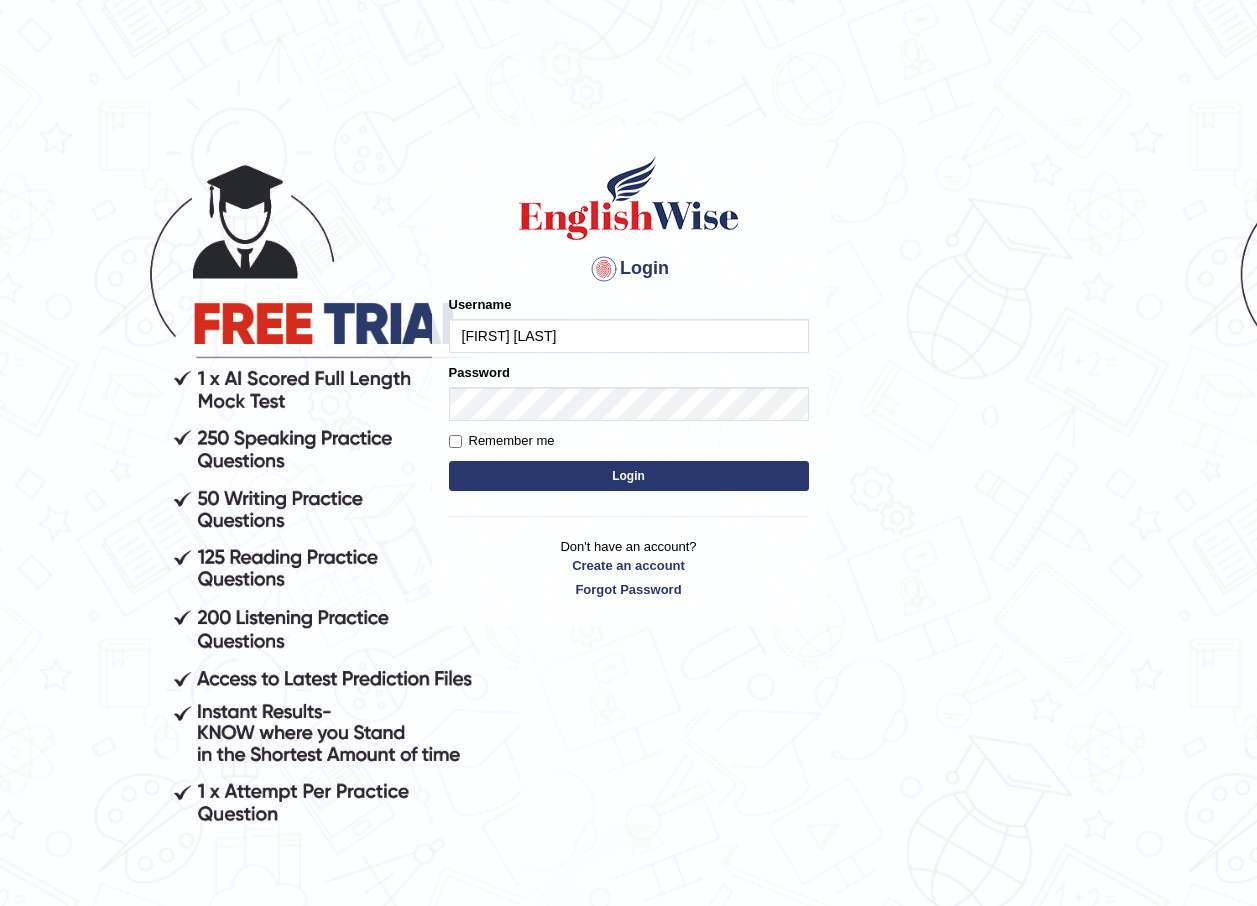 type on "jorgesmith" 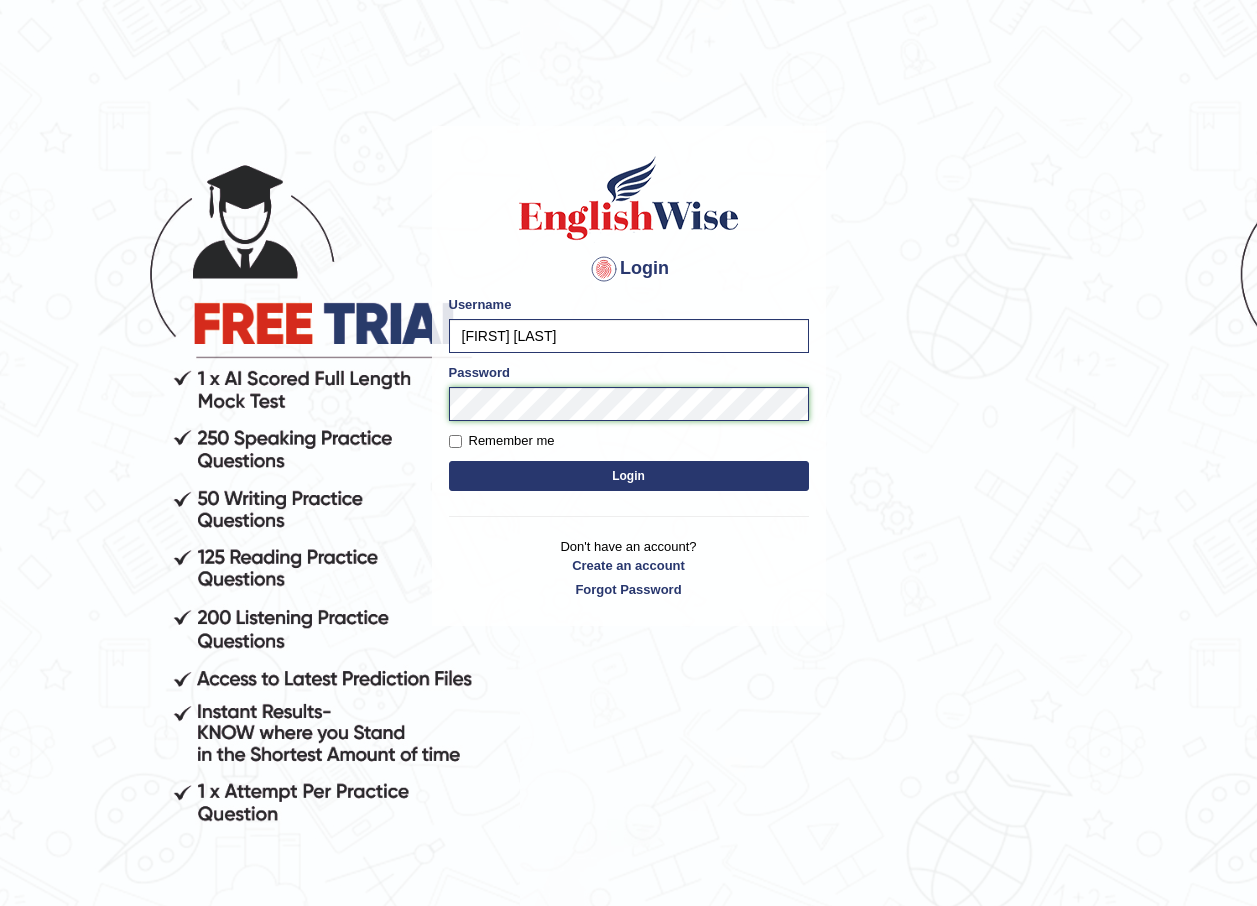 click on "Login" at bounding box center (629, 476) 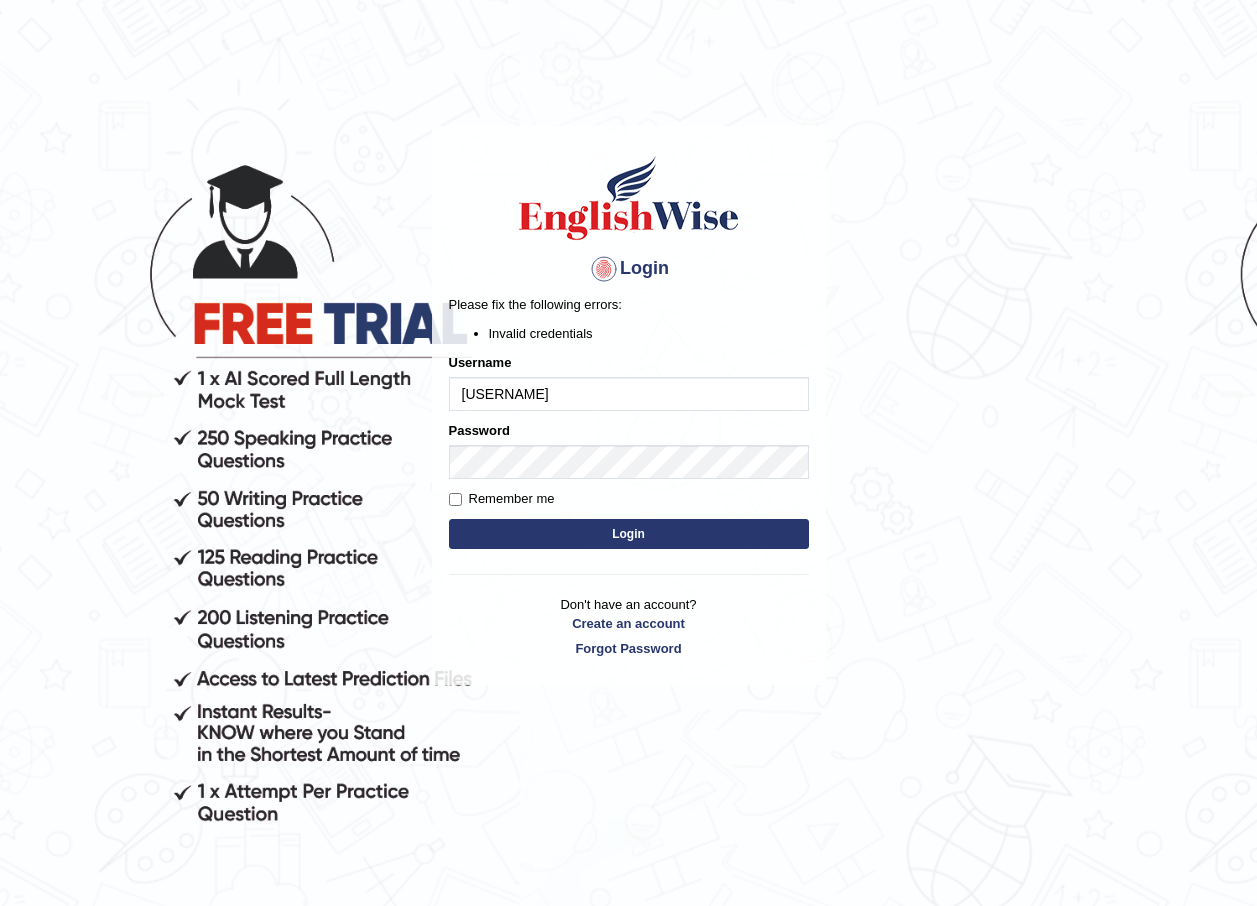 scroll, scrollTop: 0, scrollLeft: 0, axis: both 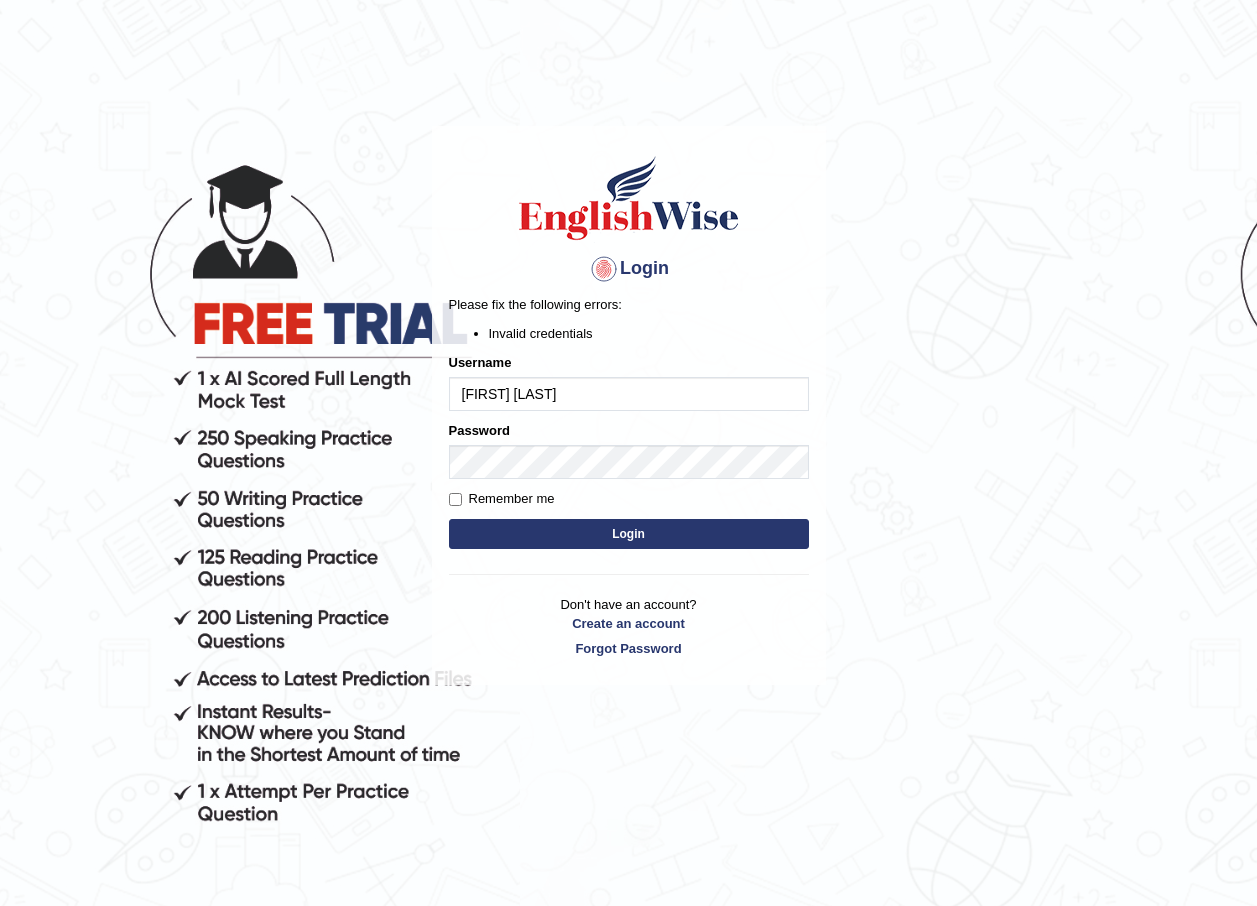 type on "[FIRST] [LAST]" 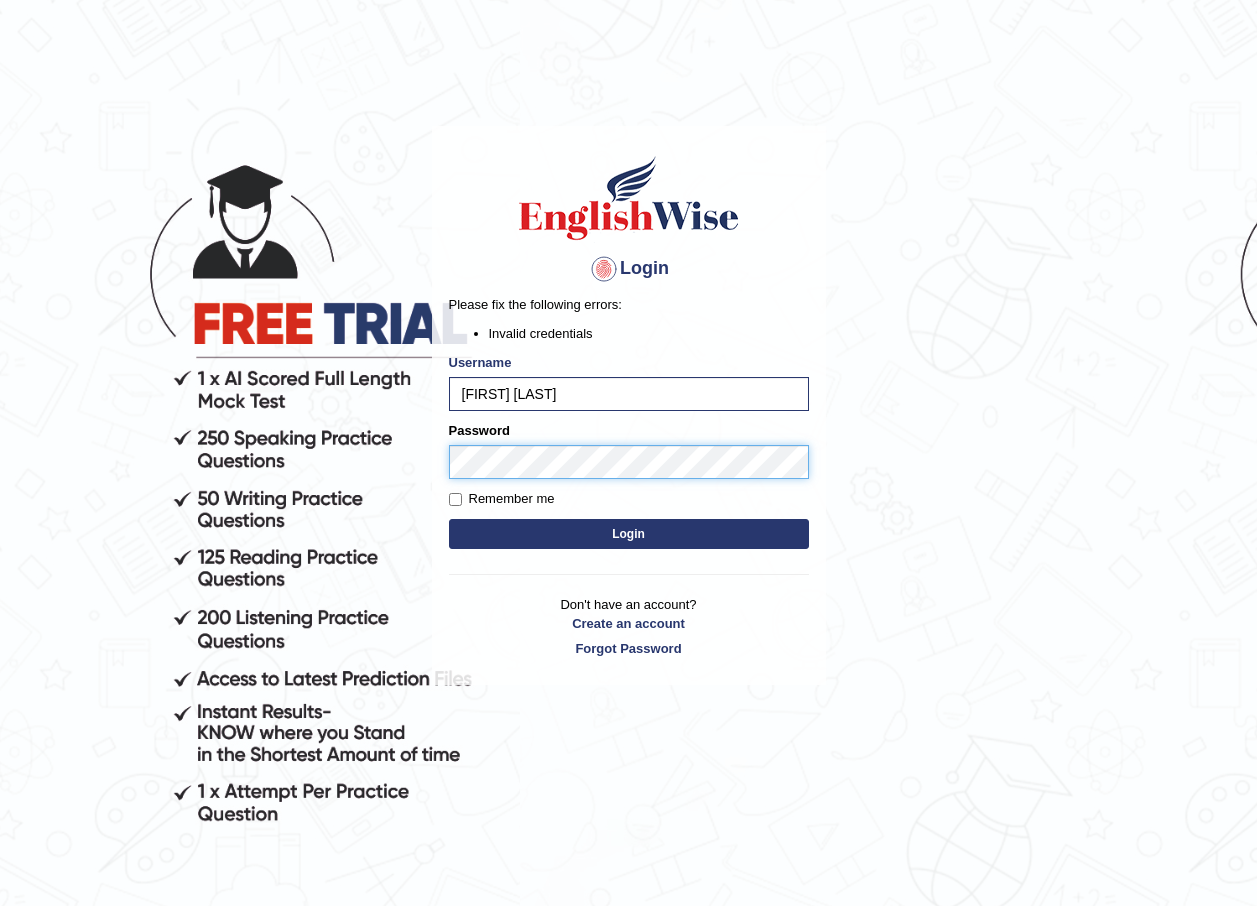 click on "Login" at bounding box center (629, 534) 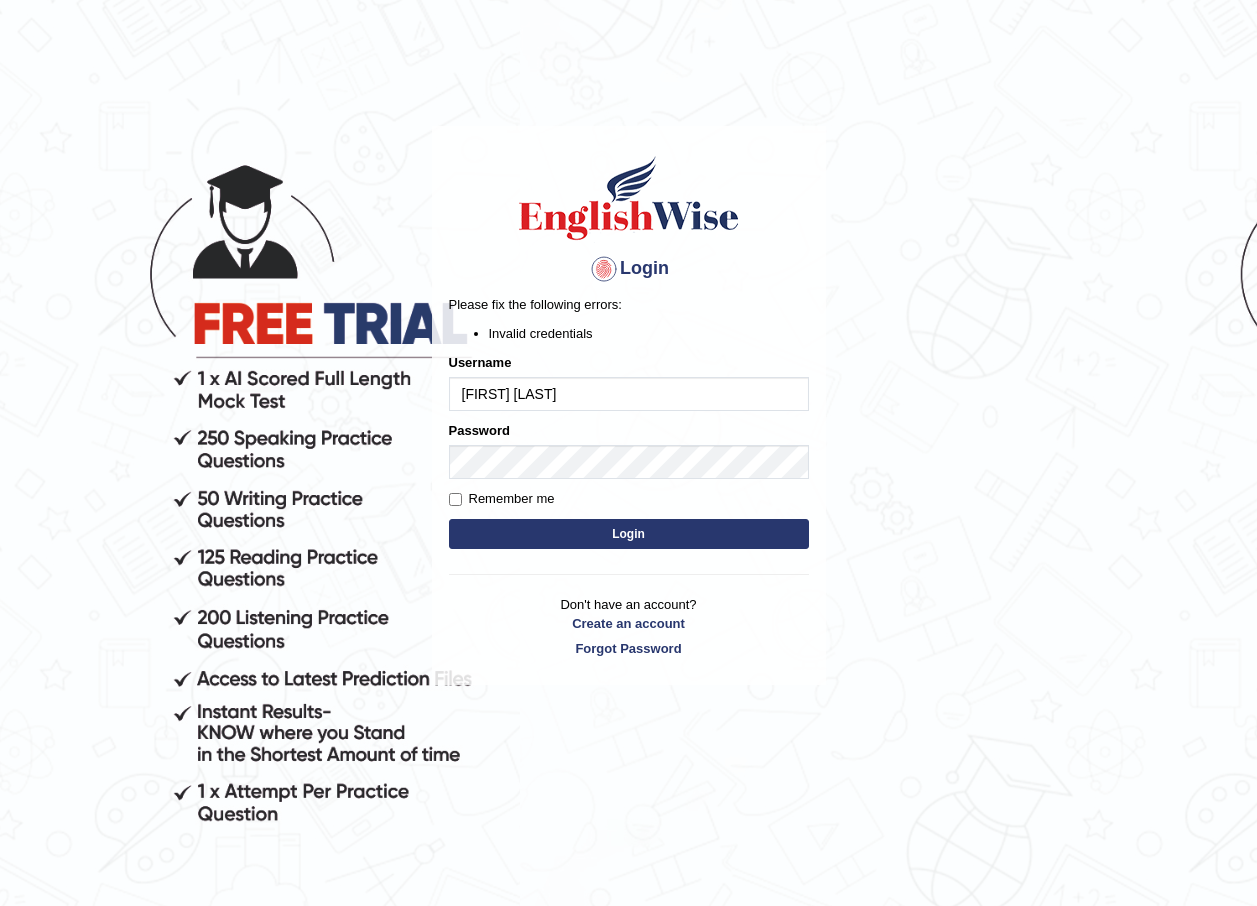 scroll, scrollTop: 0, scrollLeft: 0, axis: both 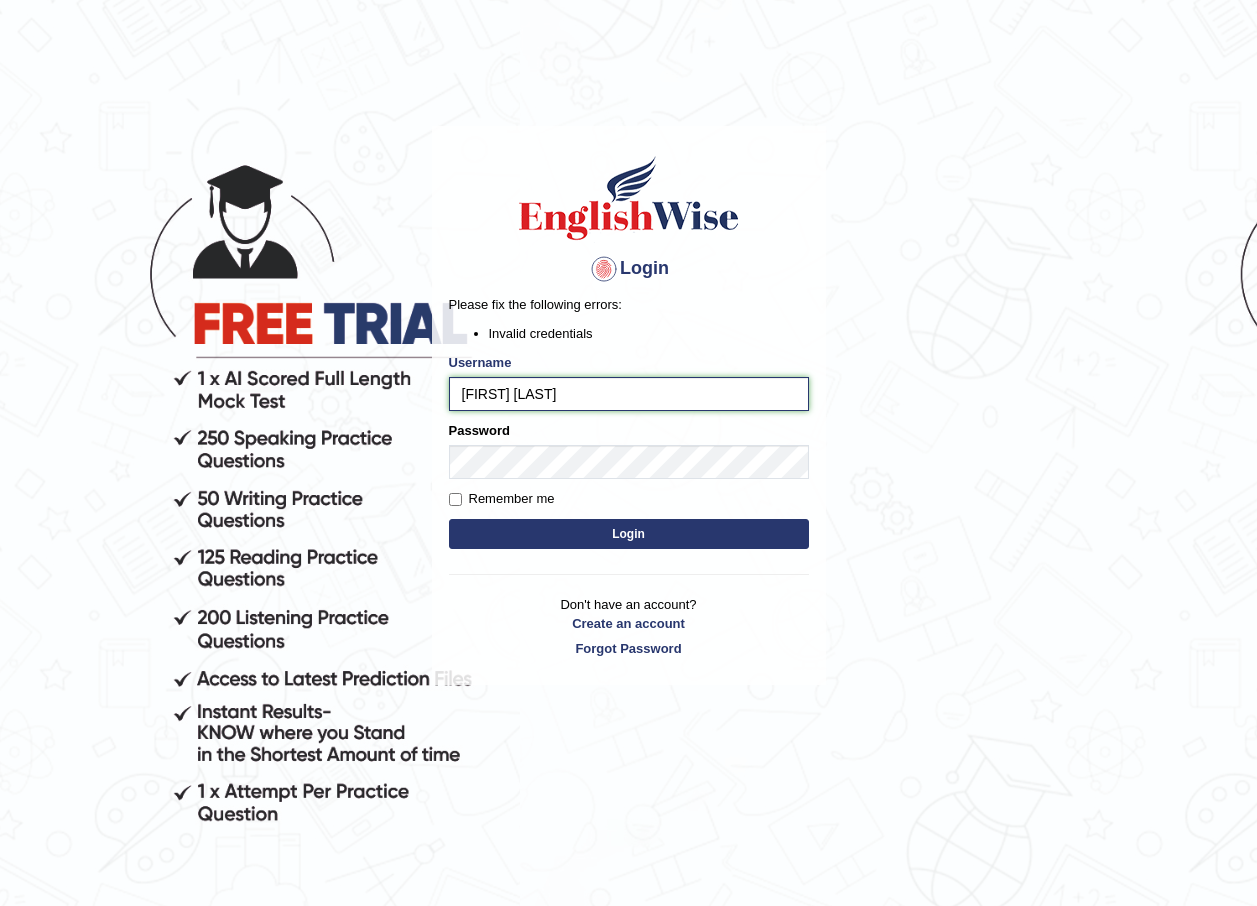 click on "[FIRST] [LAST]" at bounding box center (629, 394) 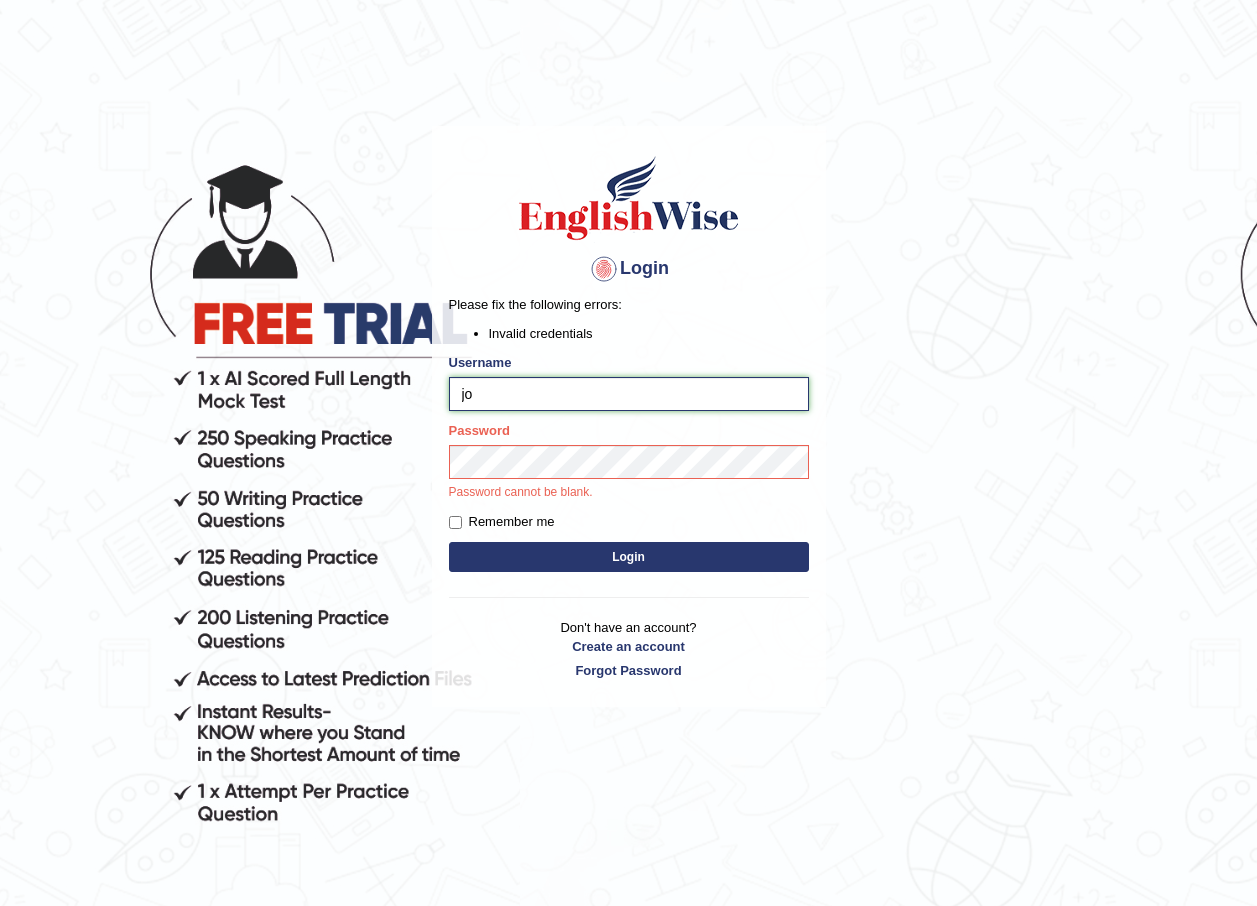 type on "j" 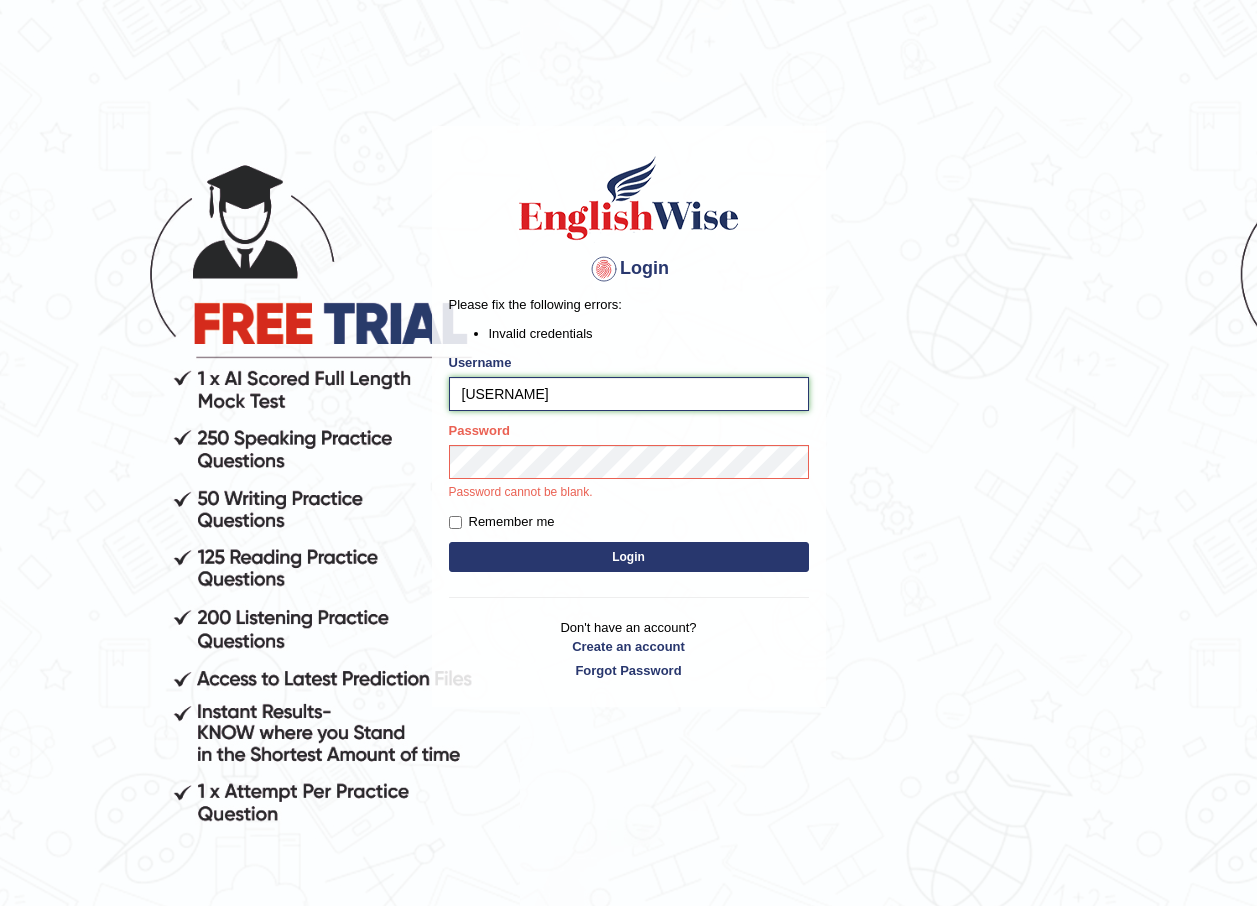 type on "jorgesmith_parramatta" 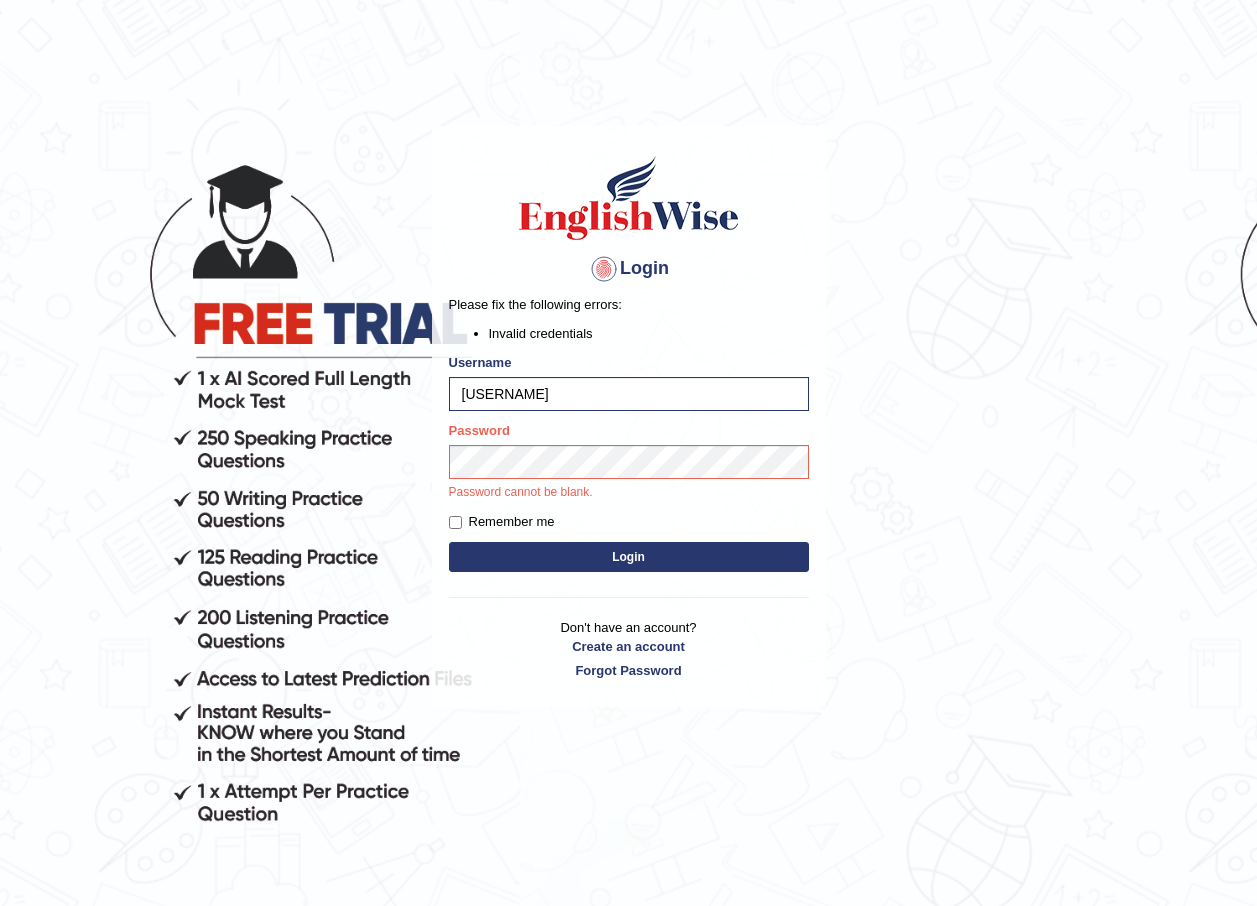 click on "Login" at bounding box center (629, 557) 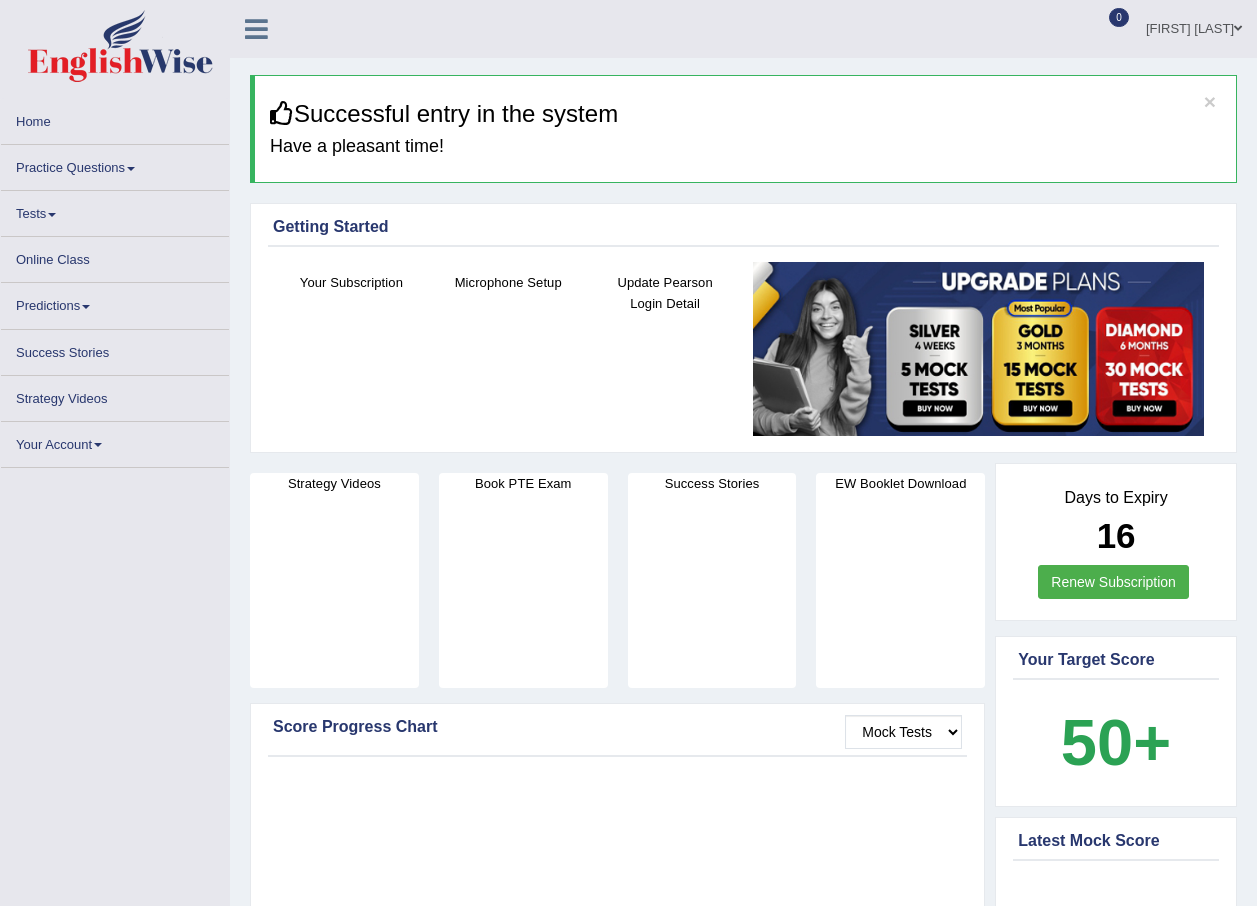 scroll, scrollTop: 0, scrollLeft: 0, axis: both 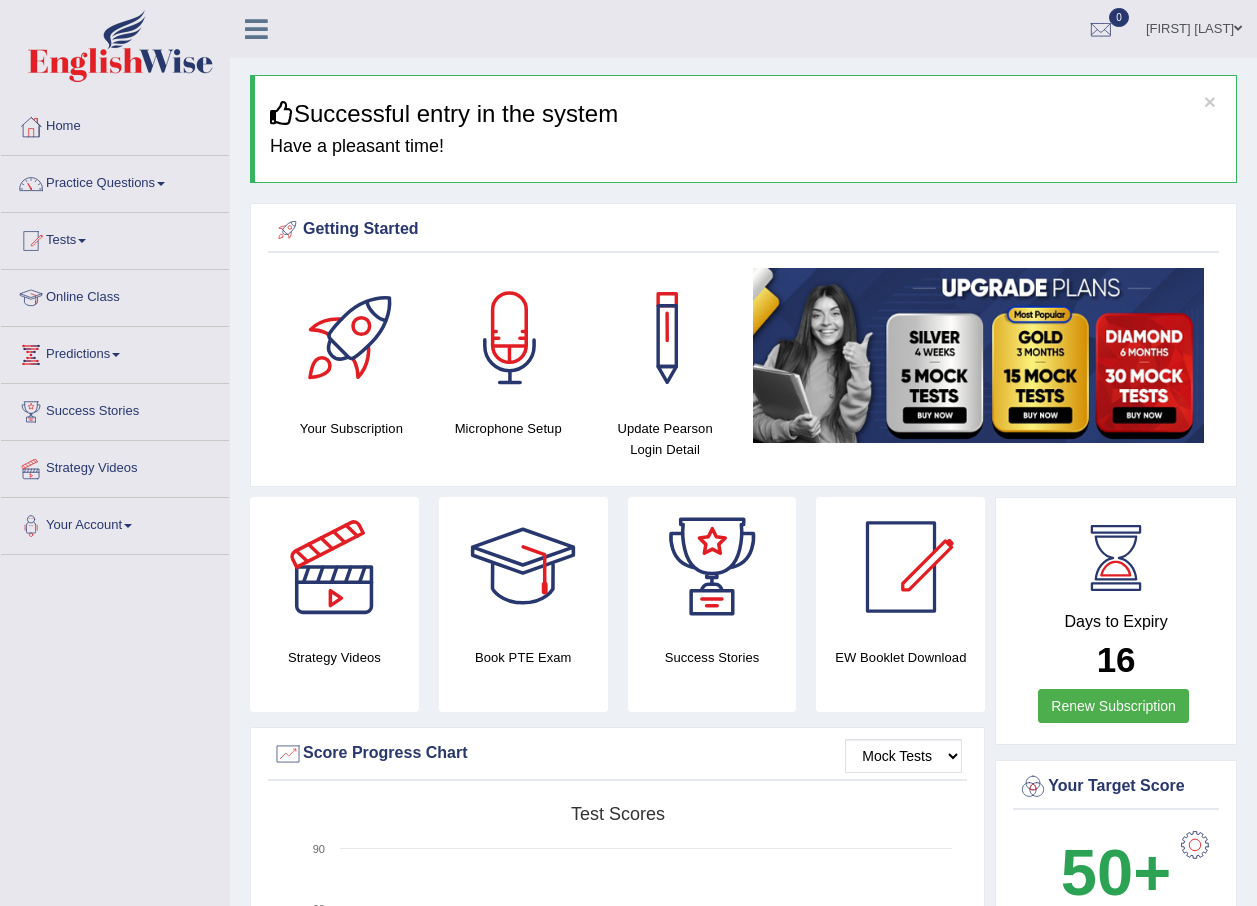 click on "Tests" at bounding box center (115, 238) 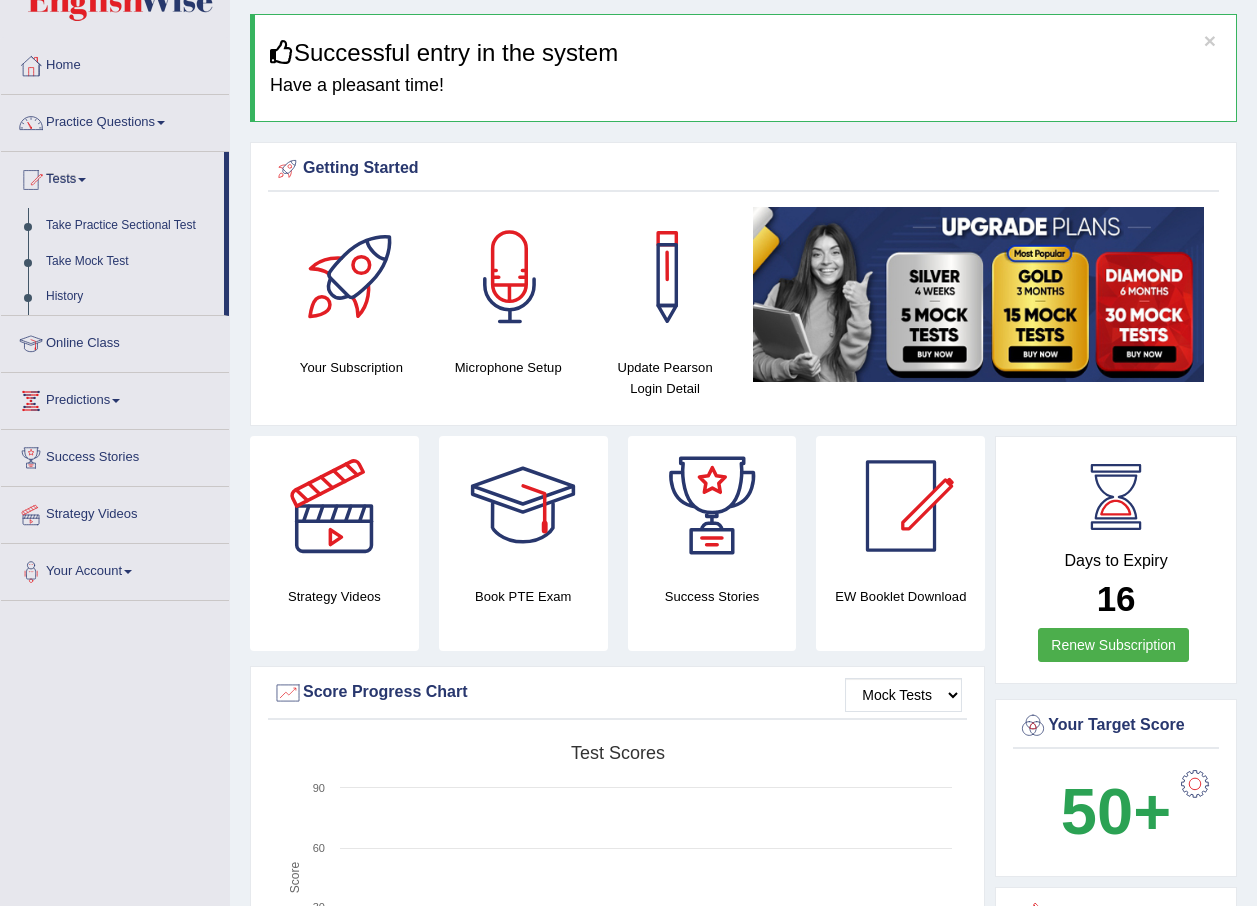 scroll, scrollTop: 0, scrollLeft: 0, axis: both 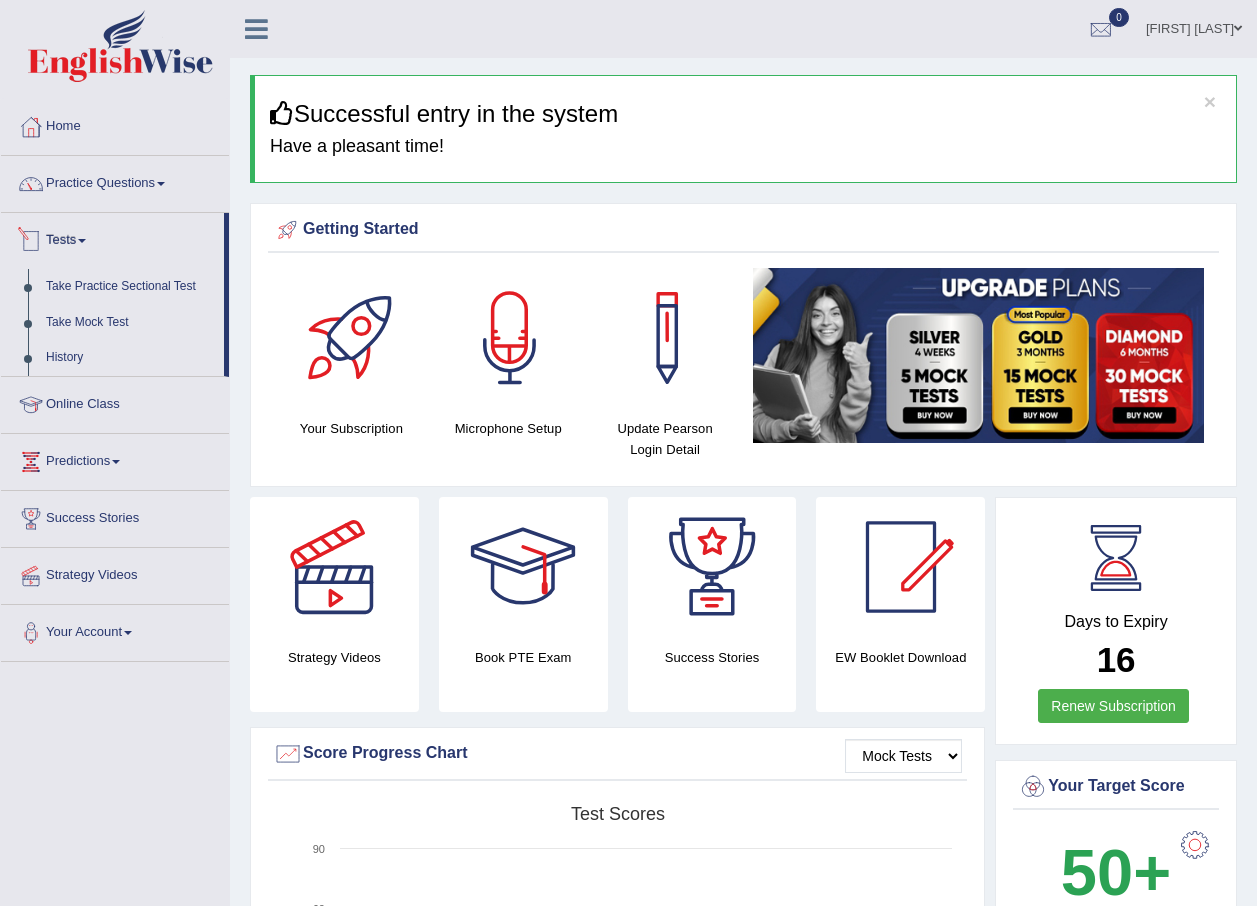 click on "Tests" at bounding box center (112, 238) 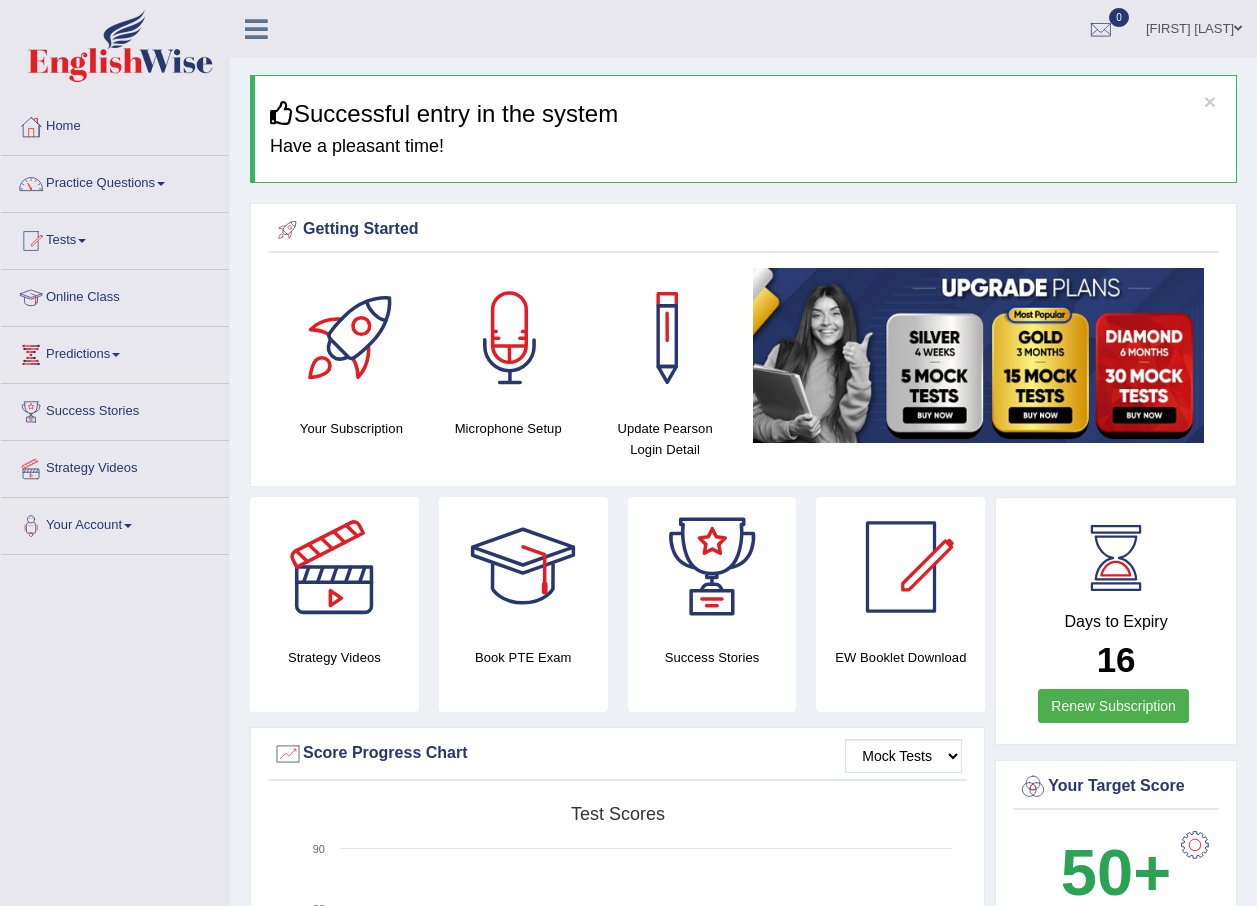 click on "Tests" at bounding box center (115, 238) 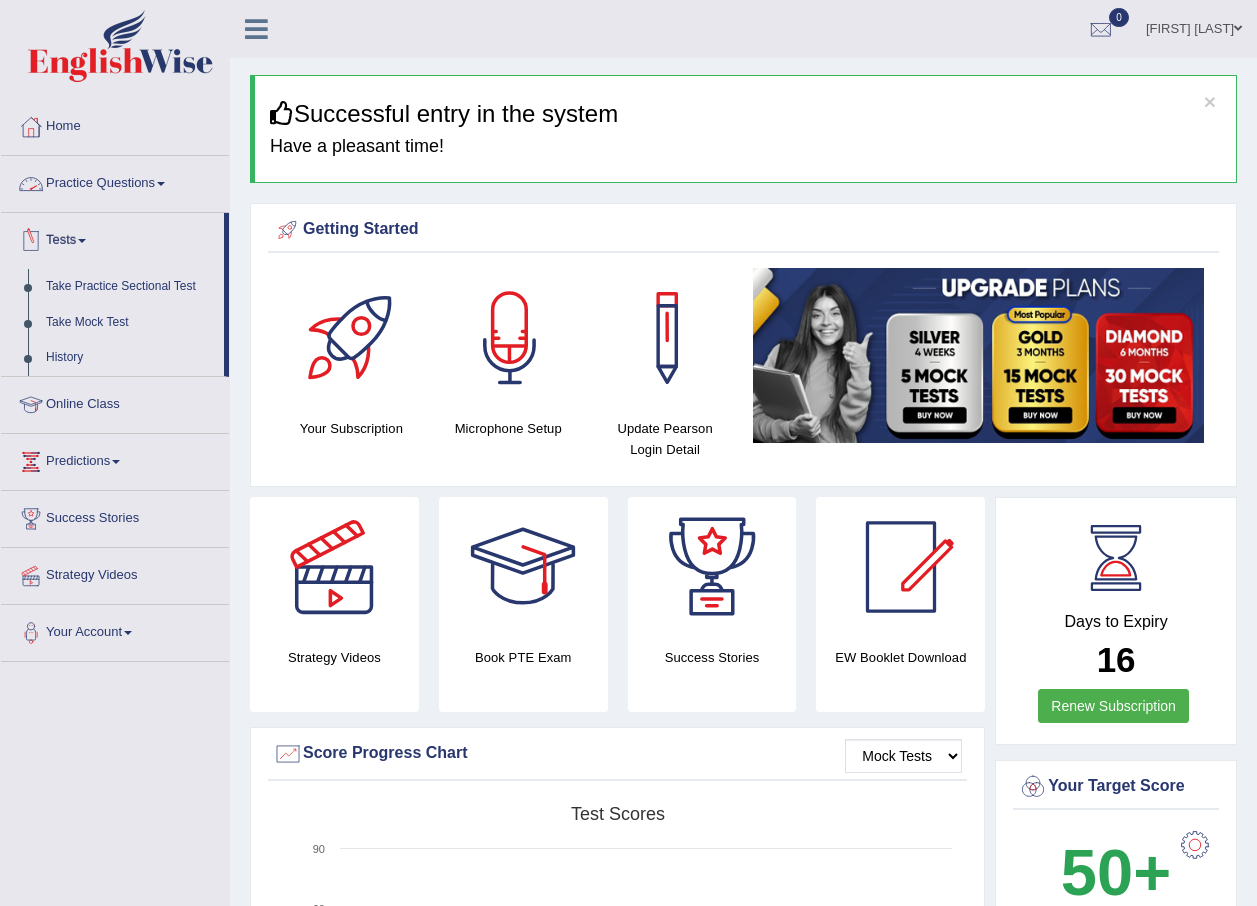 click on "Practice Questions" at bounding box center [115, 181] 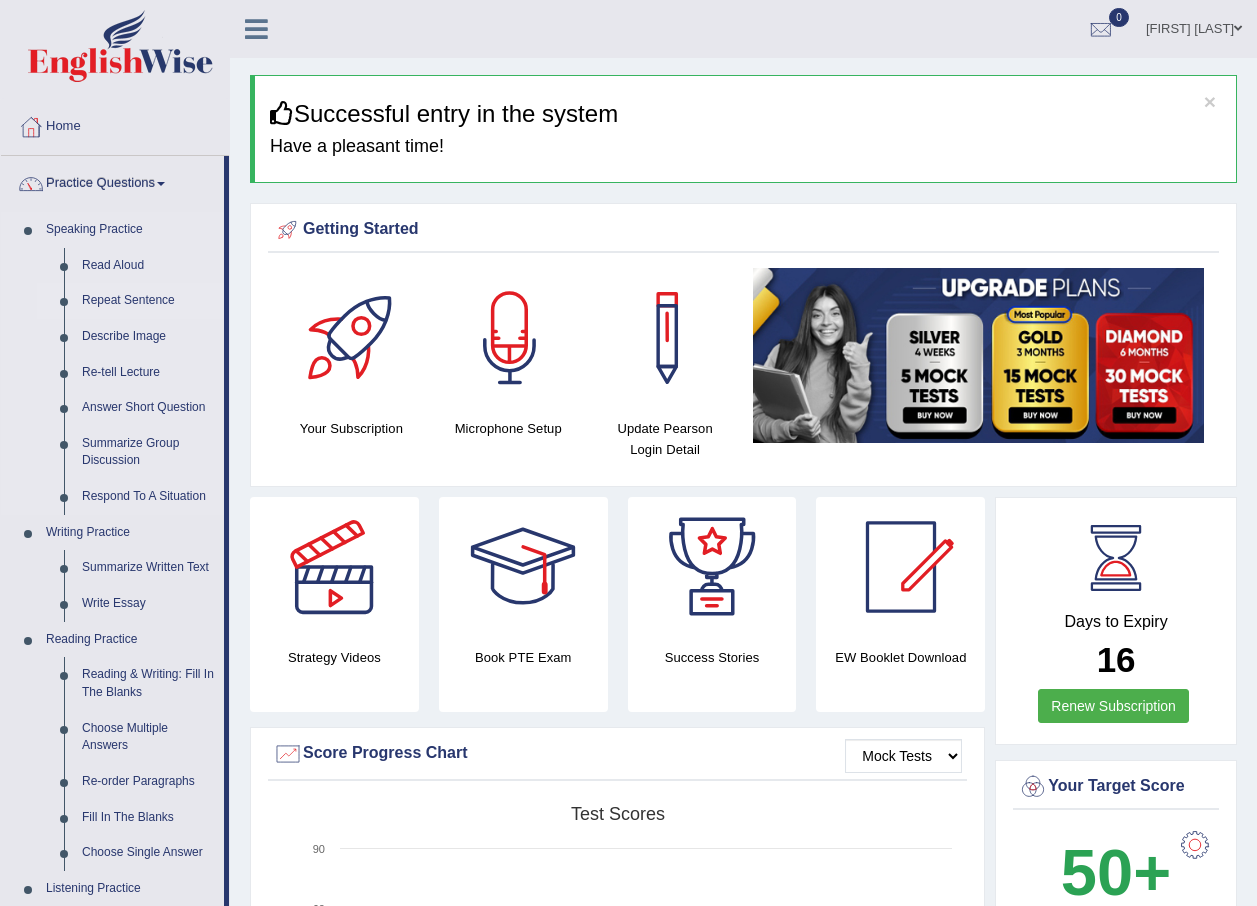 click on "Repeat Sentence" at bounding box center [148, 301] 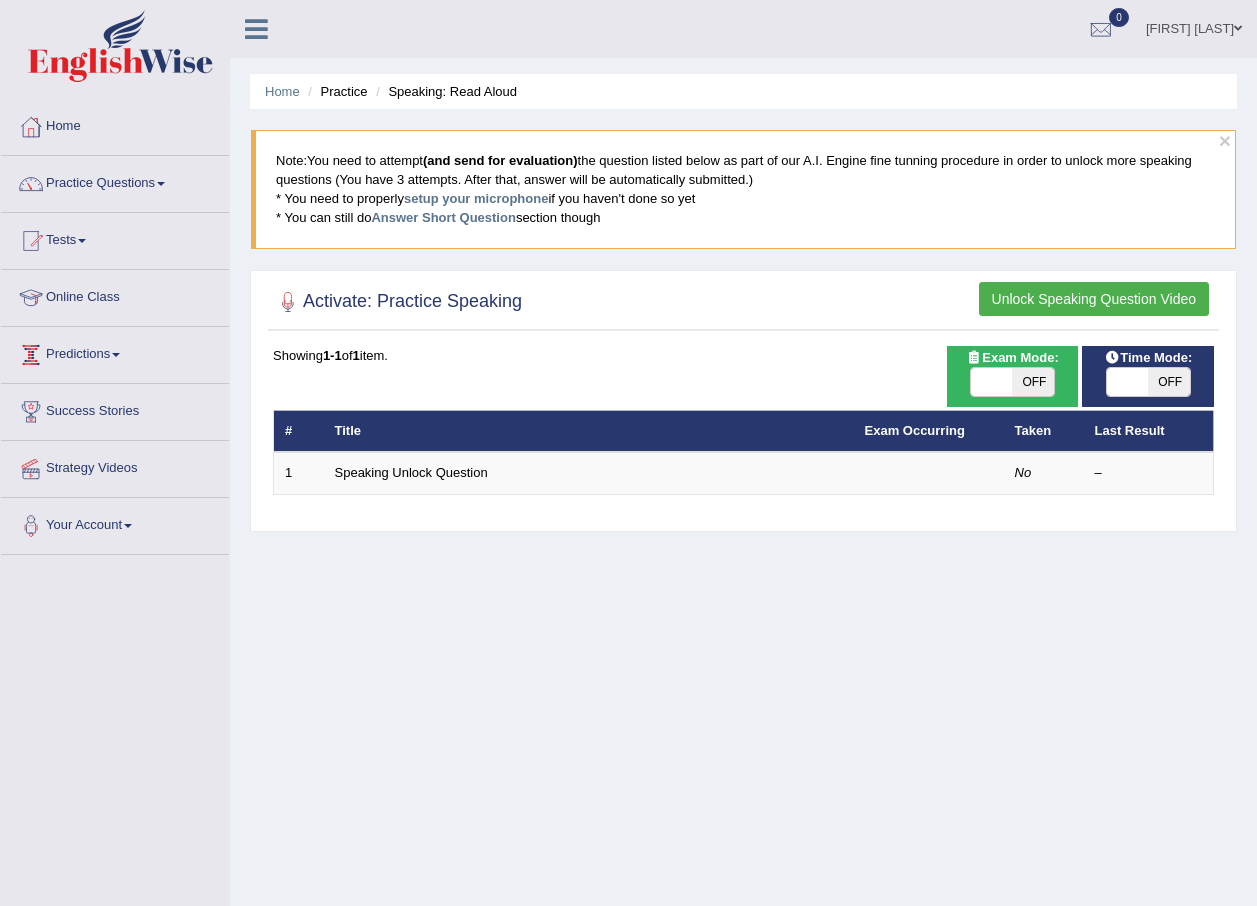 scroll, scrollTop: 0, scrollLeft: 0, axis: both 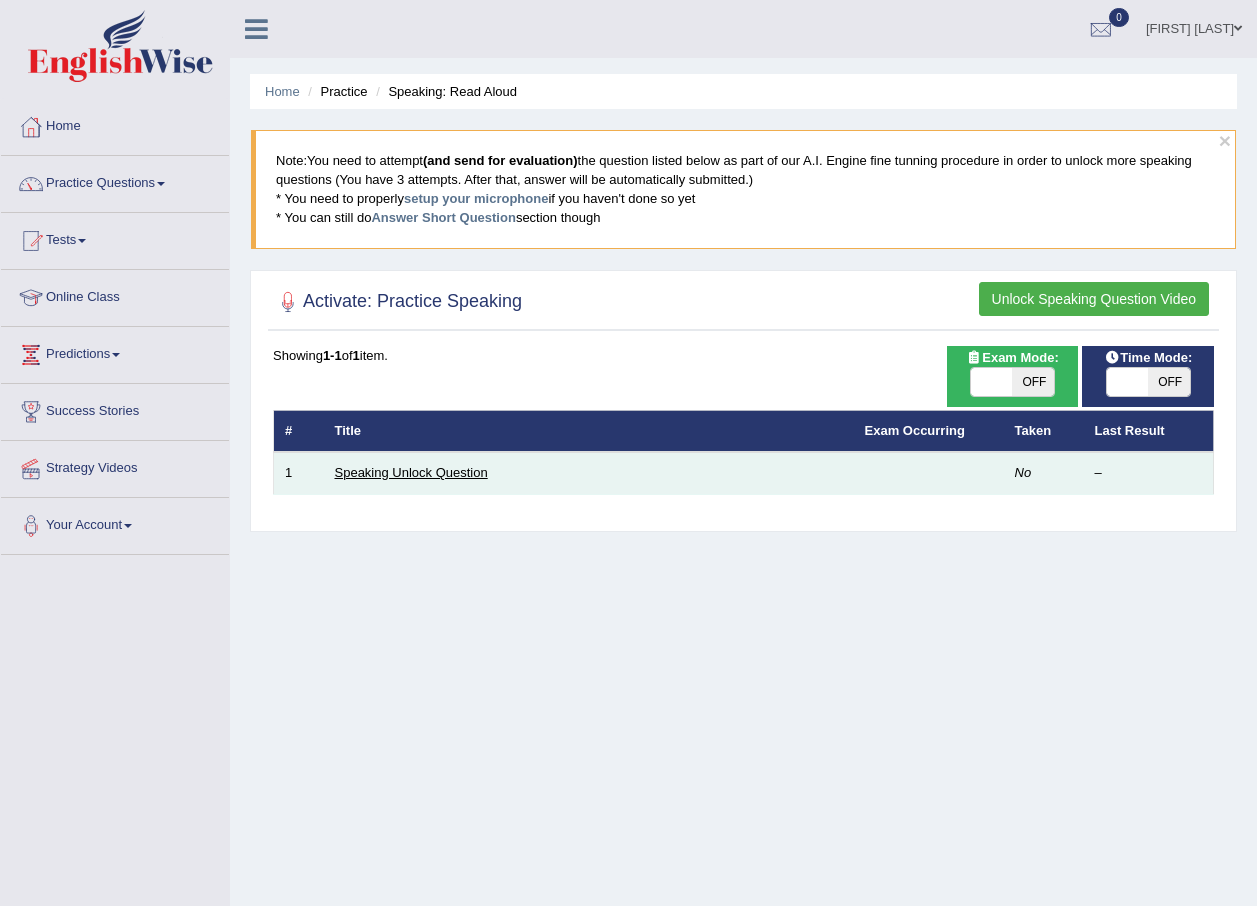 click on "Speaking Unlock Question" at bounding box center (411, 472) 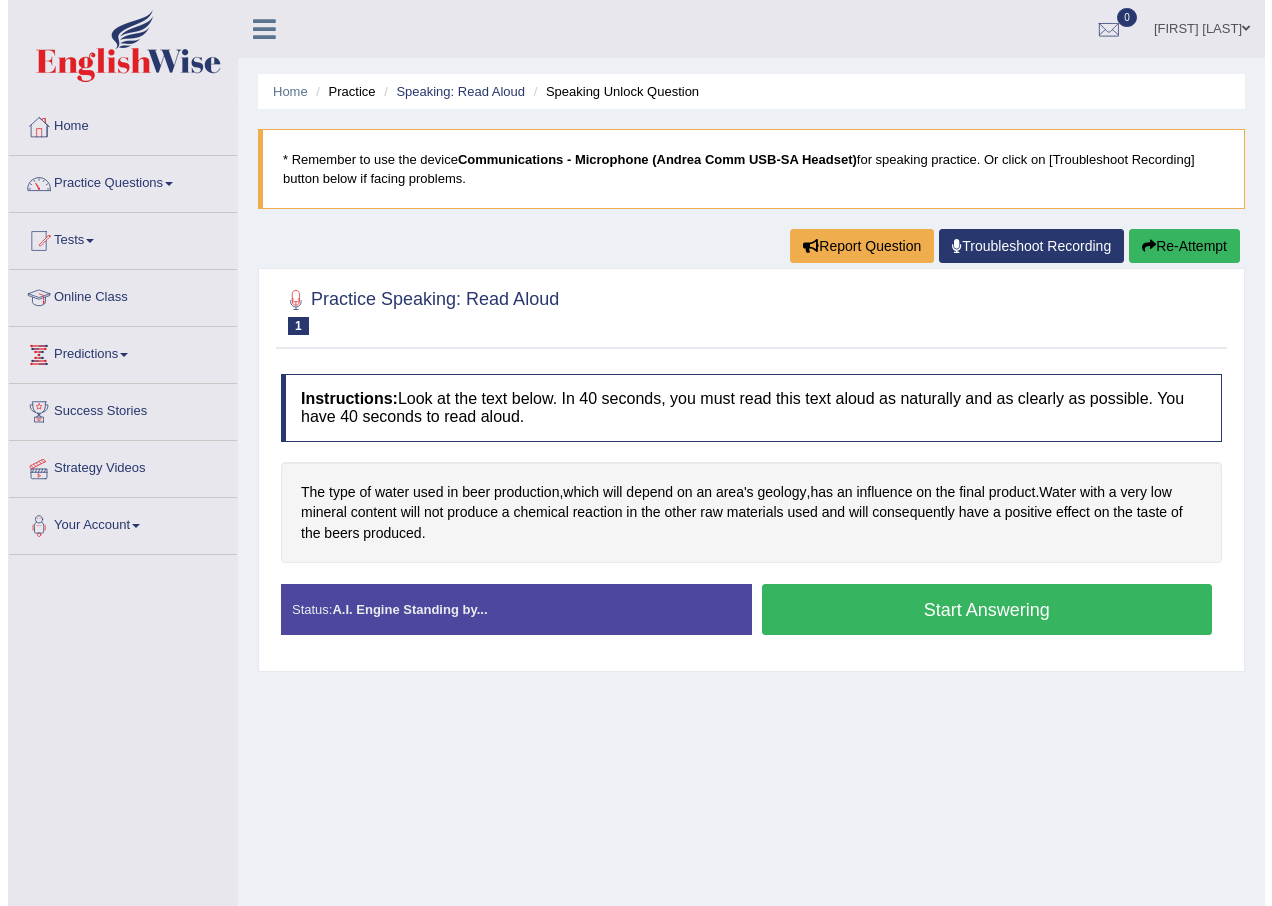 scroll, scrollTop: 0, scrollLeft: 0, axis: both 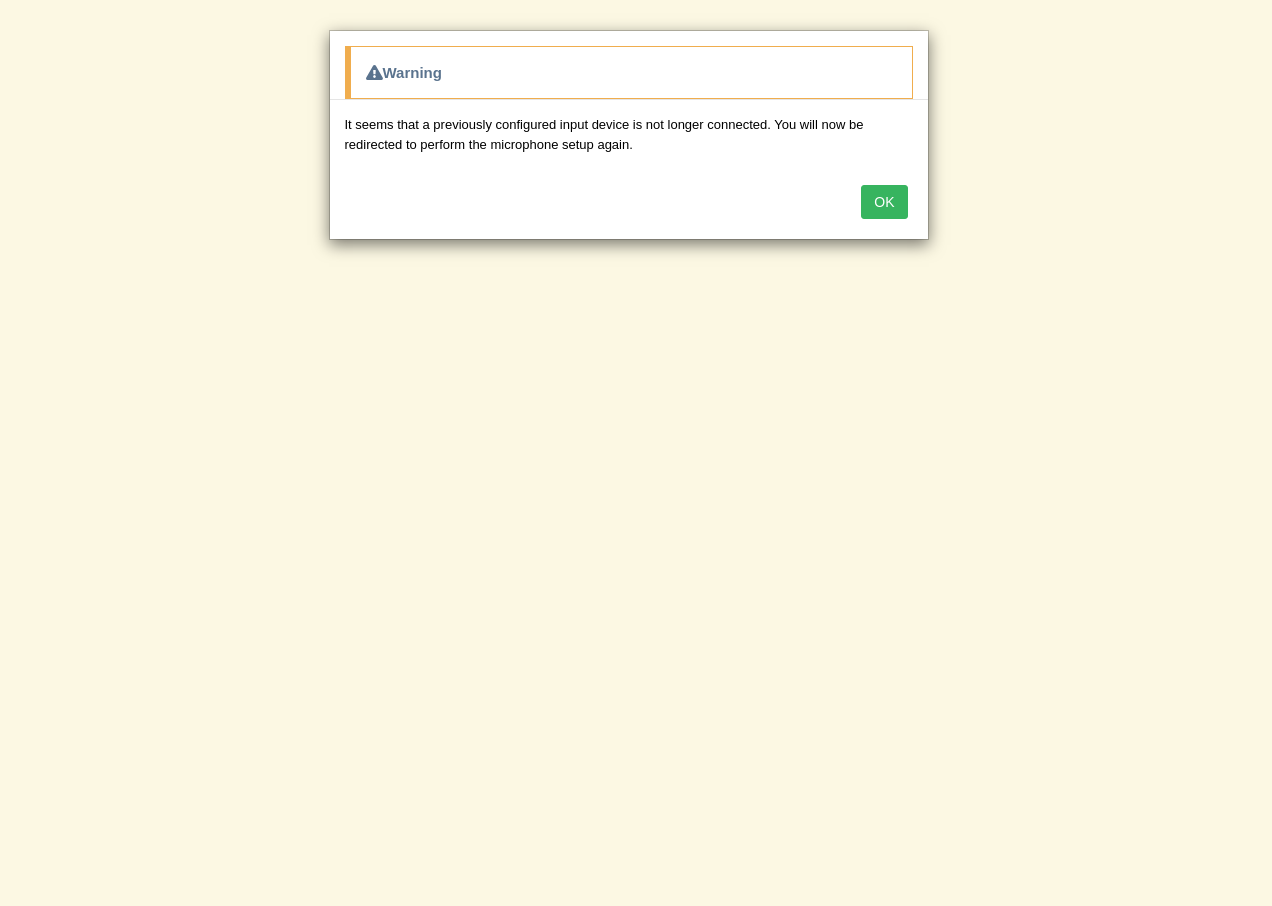click on "OK" at bounding box center (884, 202) 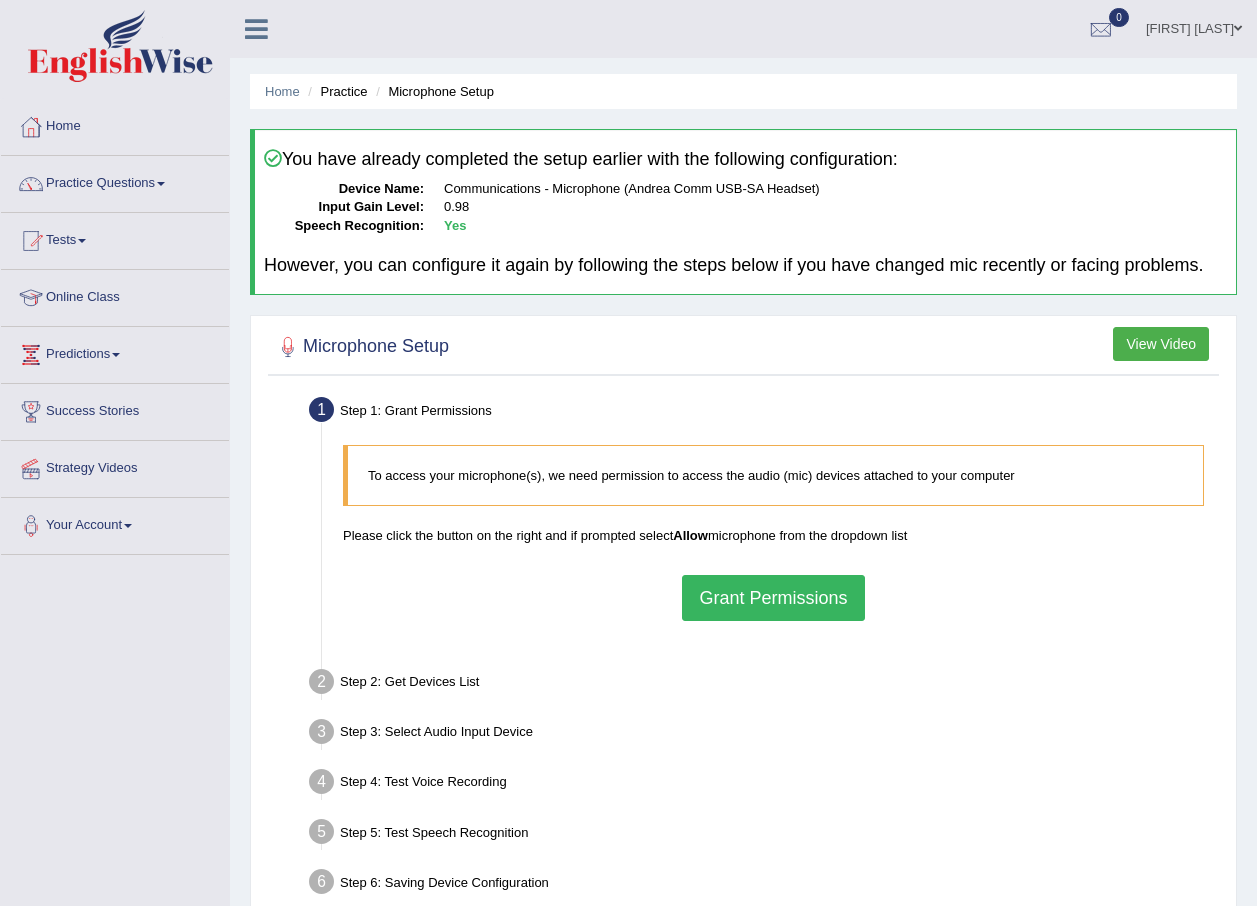 scroll, scrollTop: 0, scrollLeft: 0, axis: both 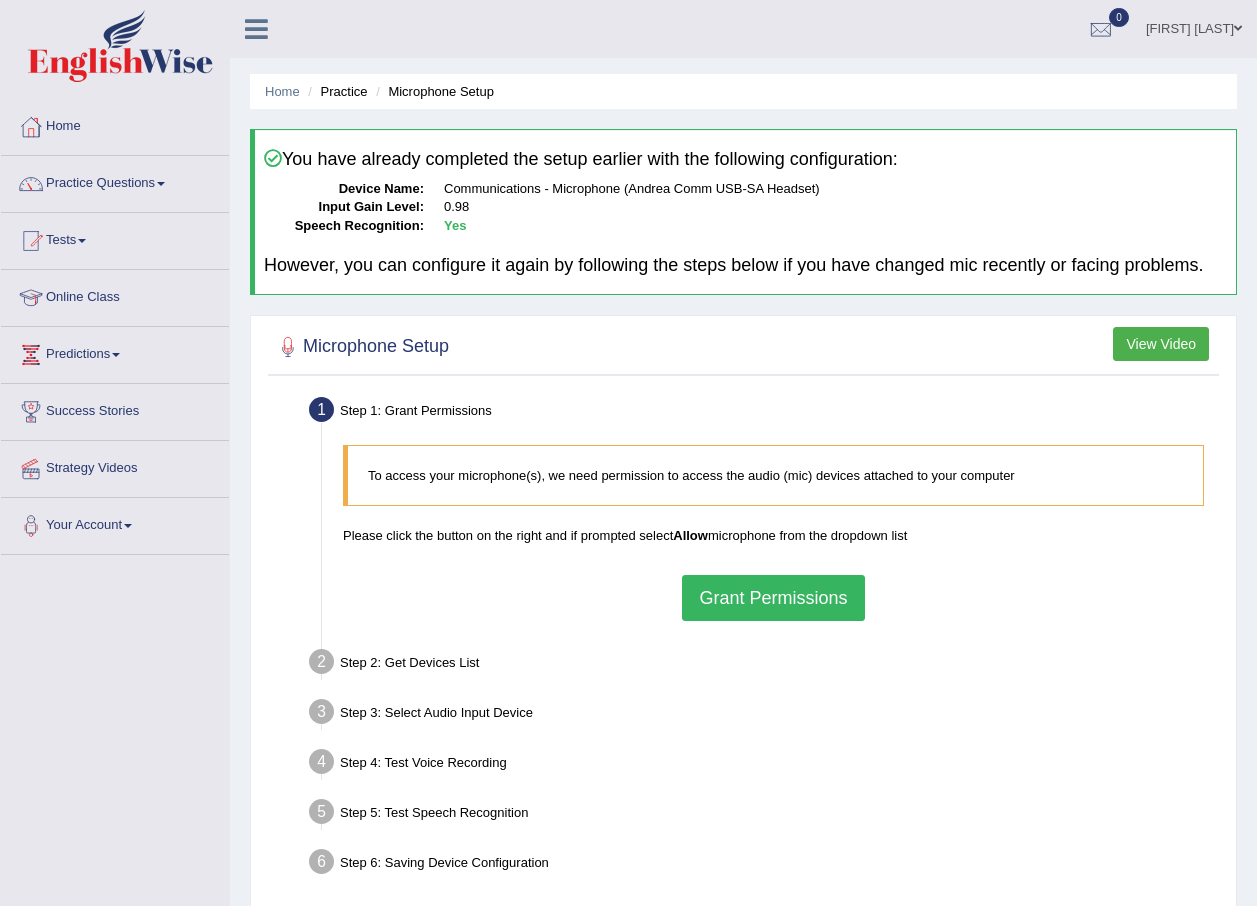 click on "Grant Permissions" at bounding box center (773, 598) 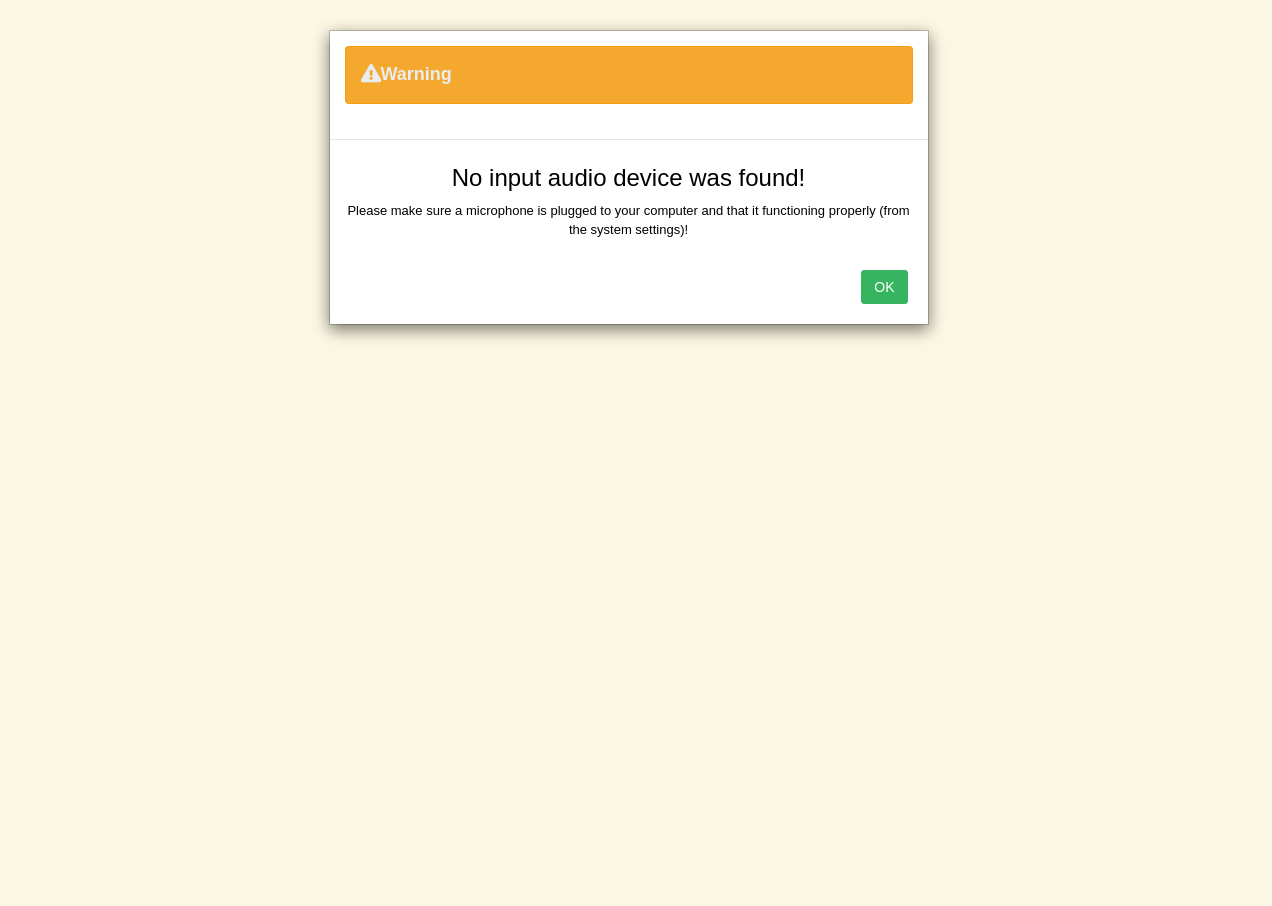click on "OK" at bounding box center (884, 287) 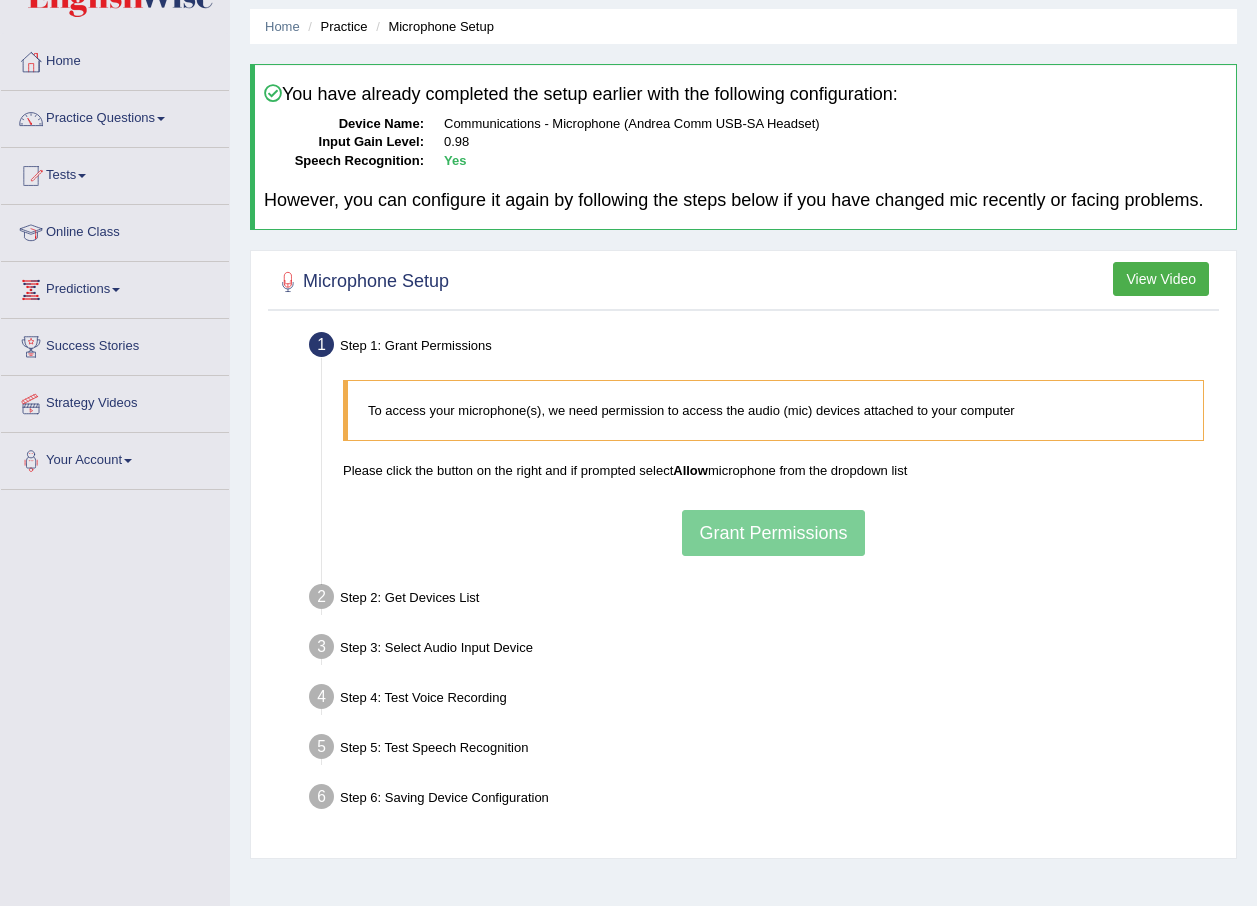 scroll, scrollTop: 100, scrollLeft: 0, axis: vertical 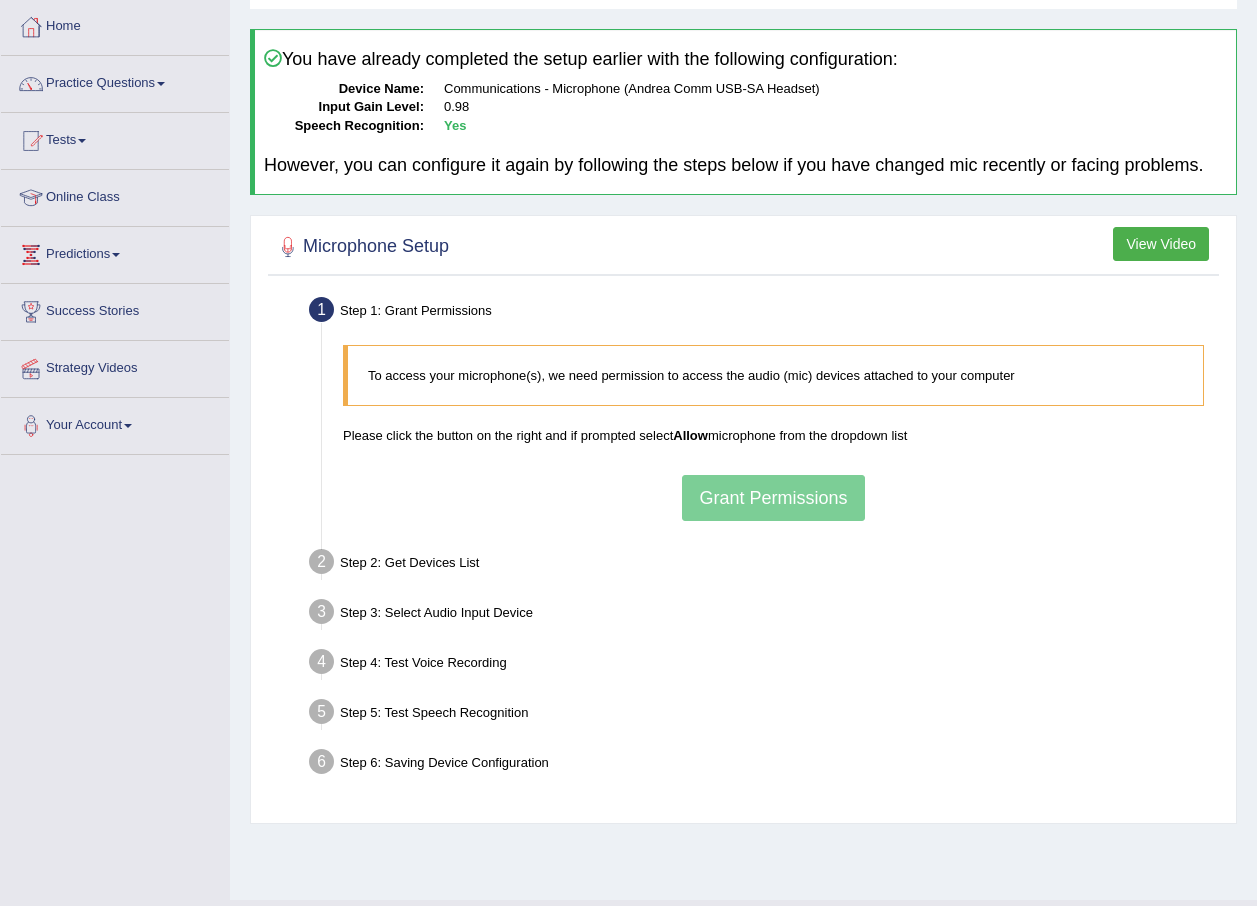 click on "To access your microphone(s), we need permission to access the audio (mic) devices attached to your computer   Please click the button on the right and if prompted select  Allow  microphone from the dropdown list     Grant Permissions" at bounding box center [773, 432] 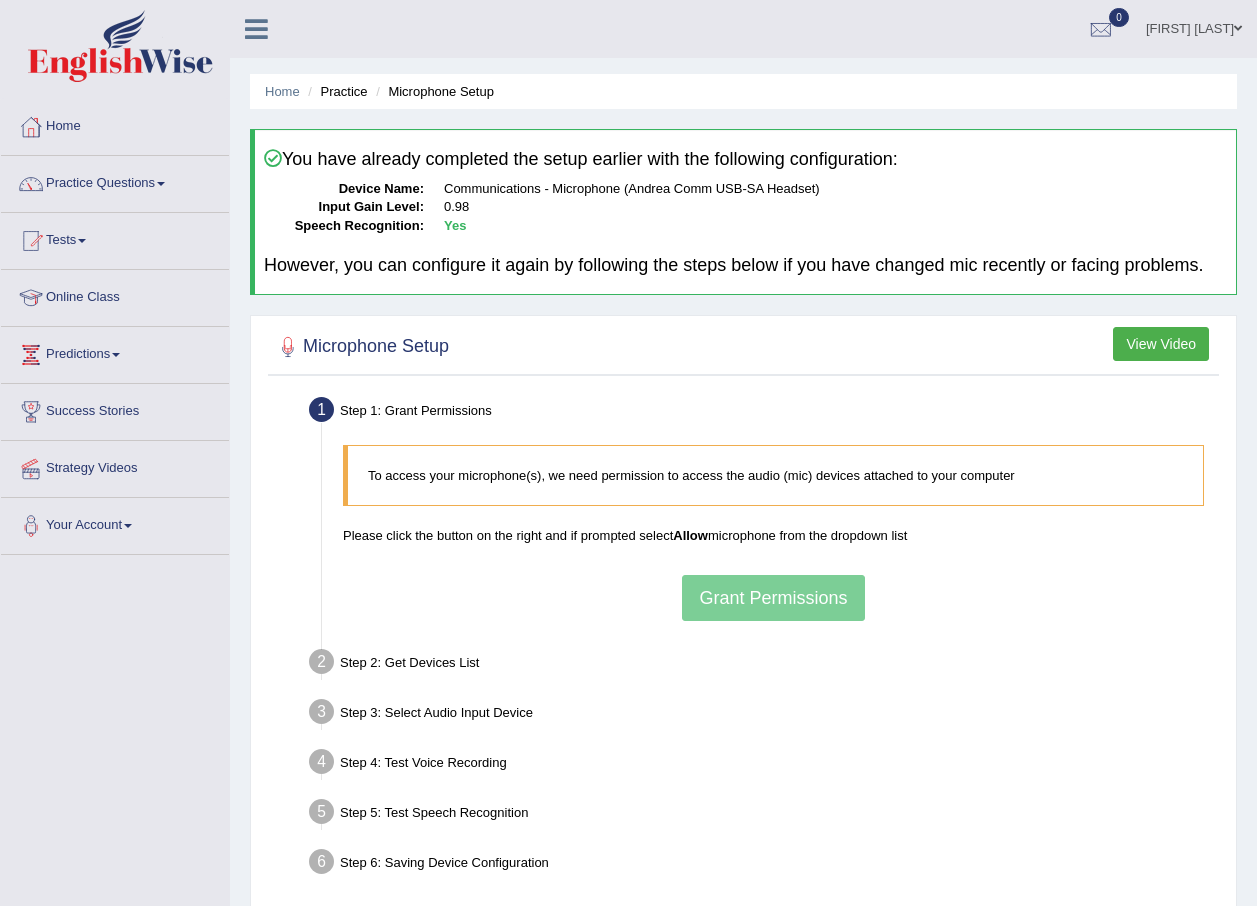 click on "View Video" at bounding box center (1161, 344) 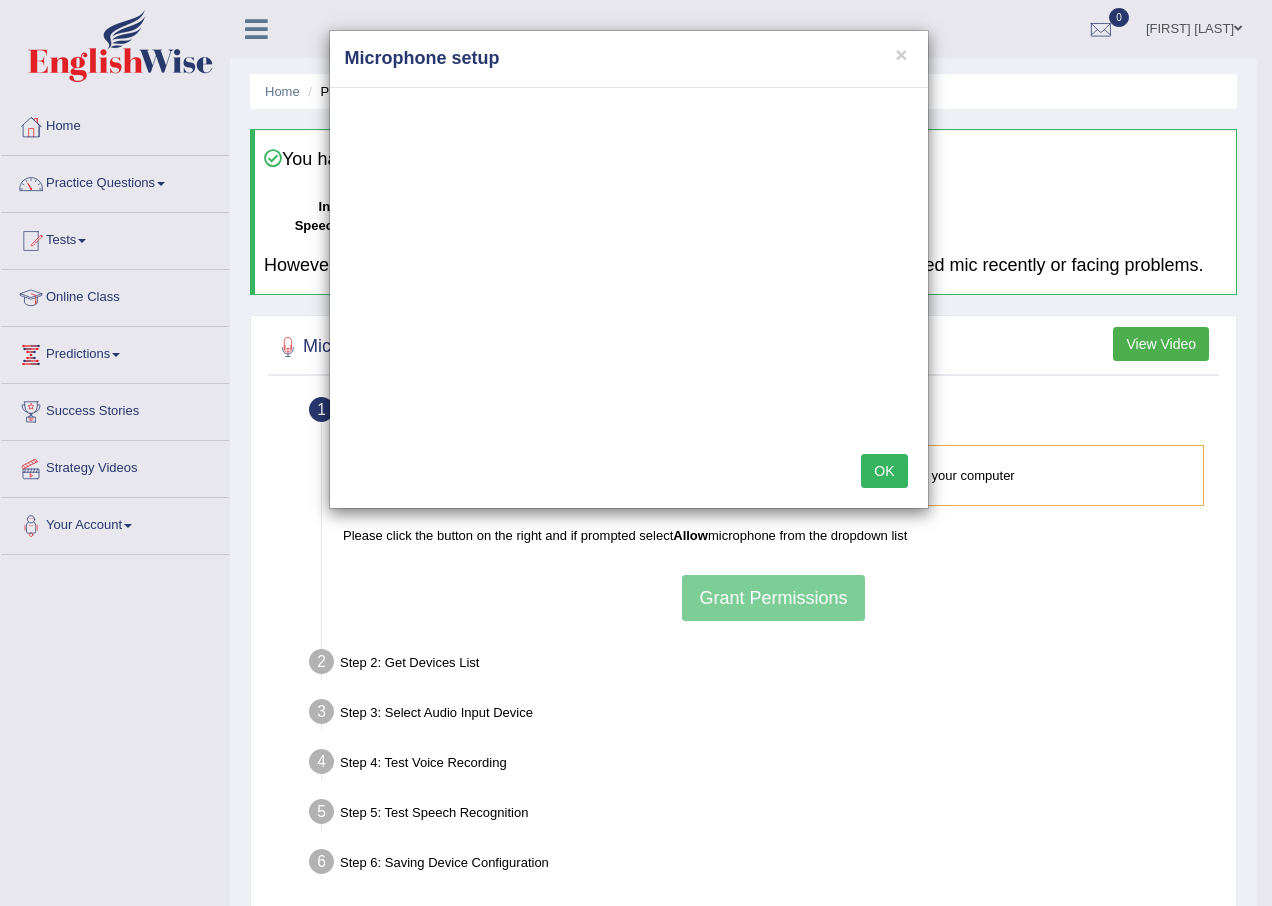 click on "OK" at bounding box center (884, 471) 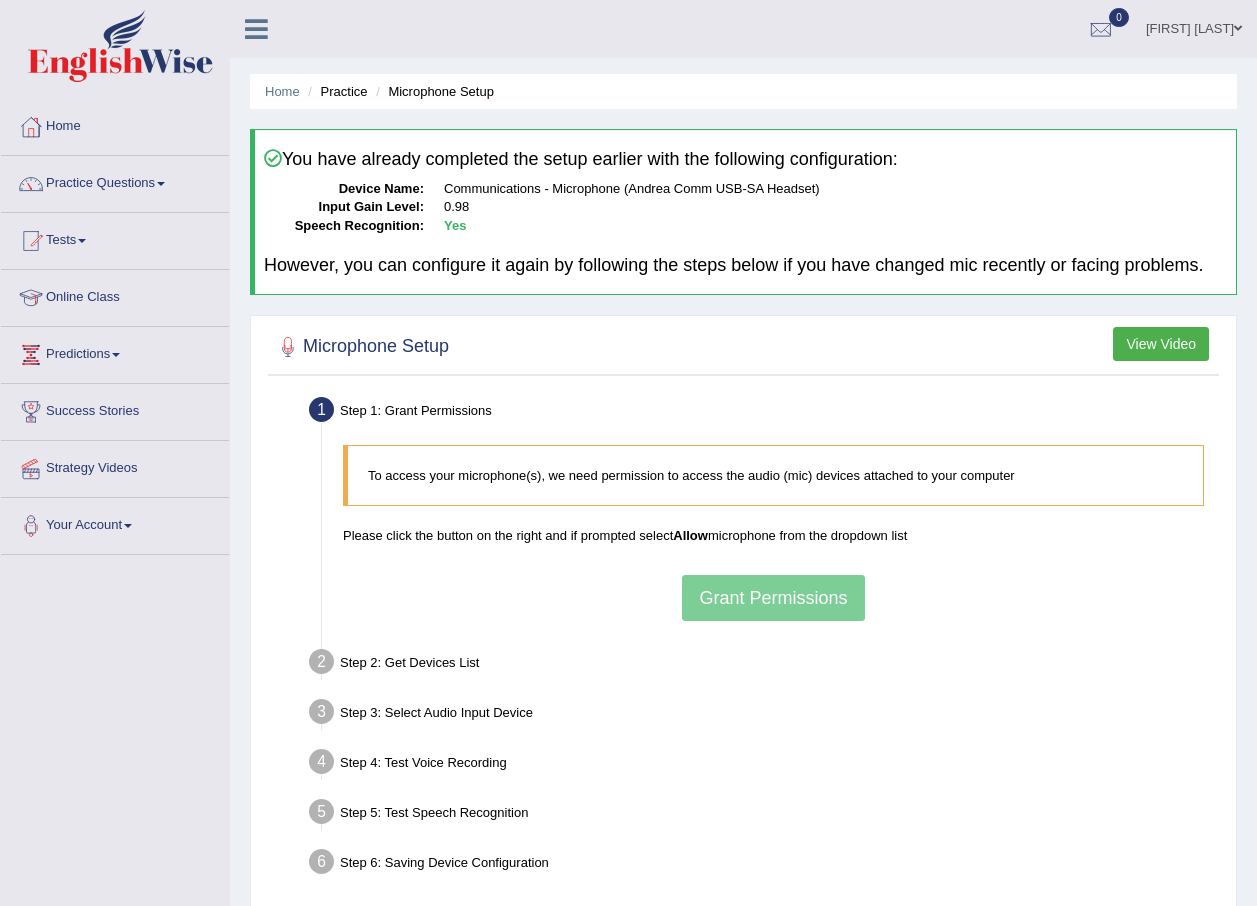 click on "To access your microphone(s), we need permission to access the audio (mic) devices attached to your computer   Please click the button on the right and if prompted select  Allow  microphone from the dropdown list     Grant Permissions" at bounding box center (773, 532) 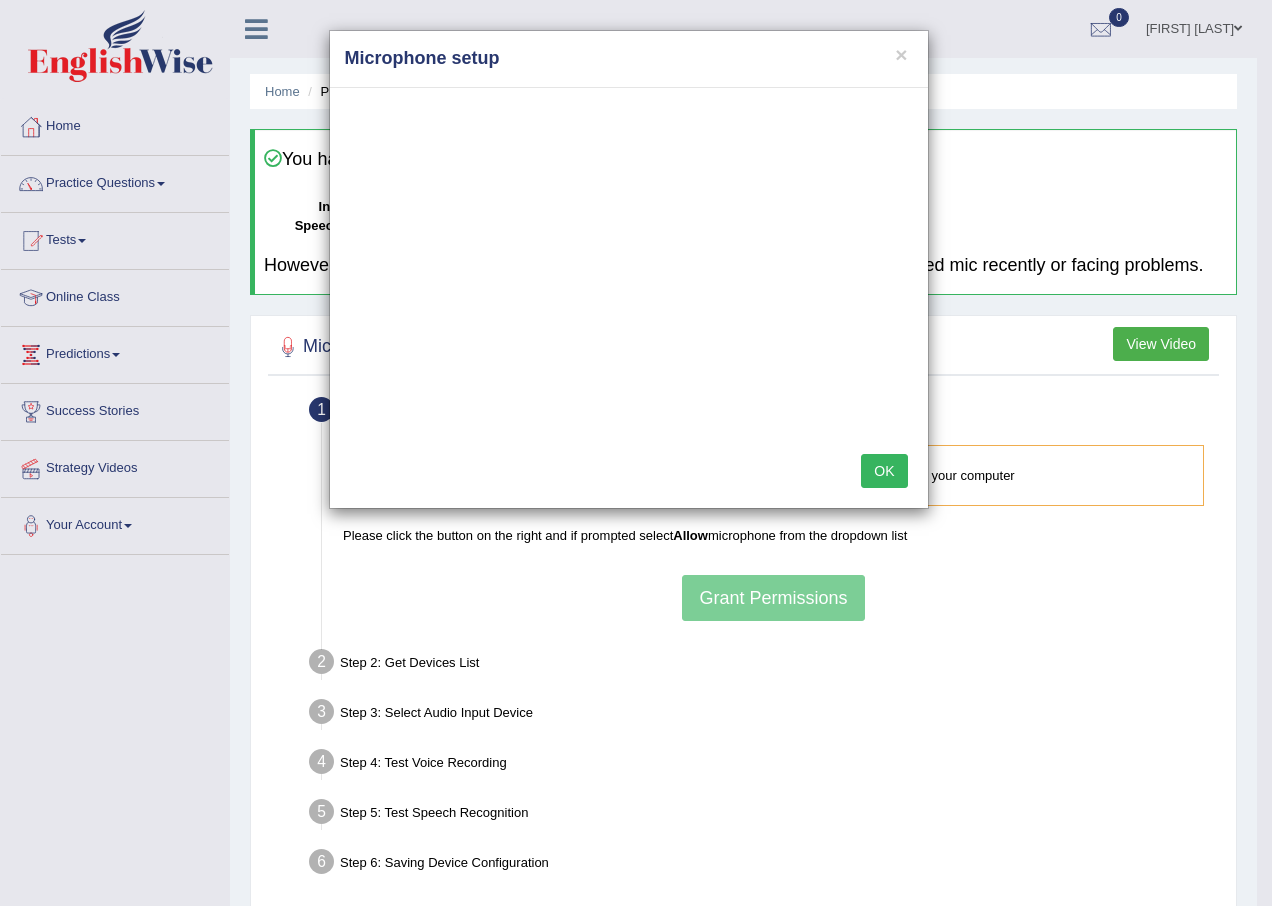 click on "OK" at bounding box center (884, 471) 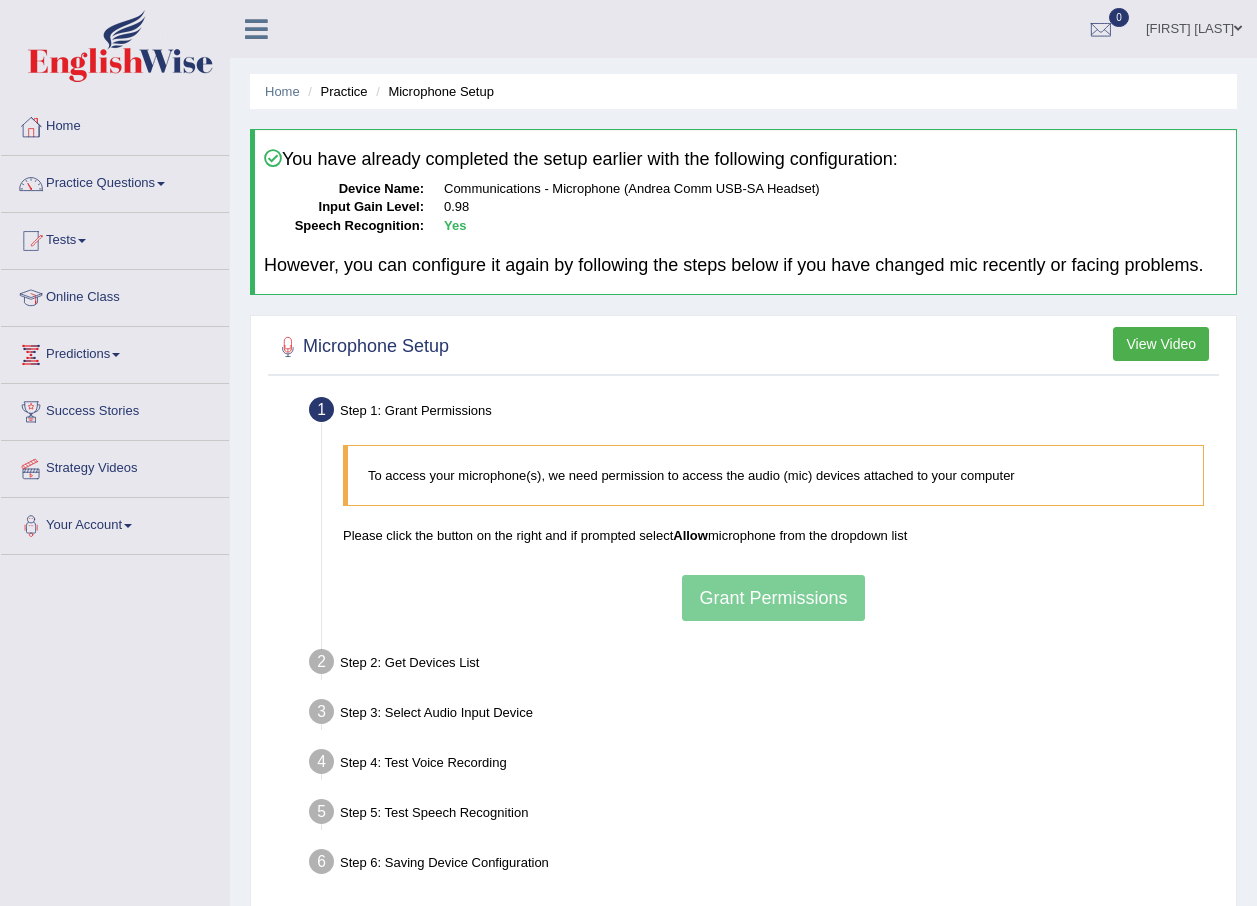 click on "To access your microphone(s), we need permission to access the audio (mic) devices attached to your computer   Please click the button on the right and if prompted select  Allow  microphone from the dropdown list     Grant Permissions" at bounding box center [773, 532] 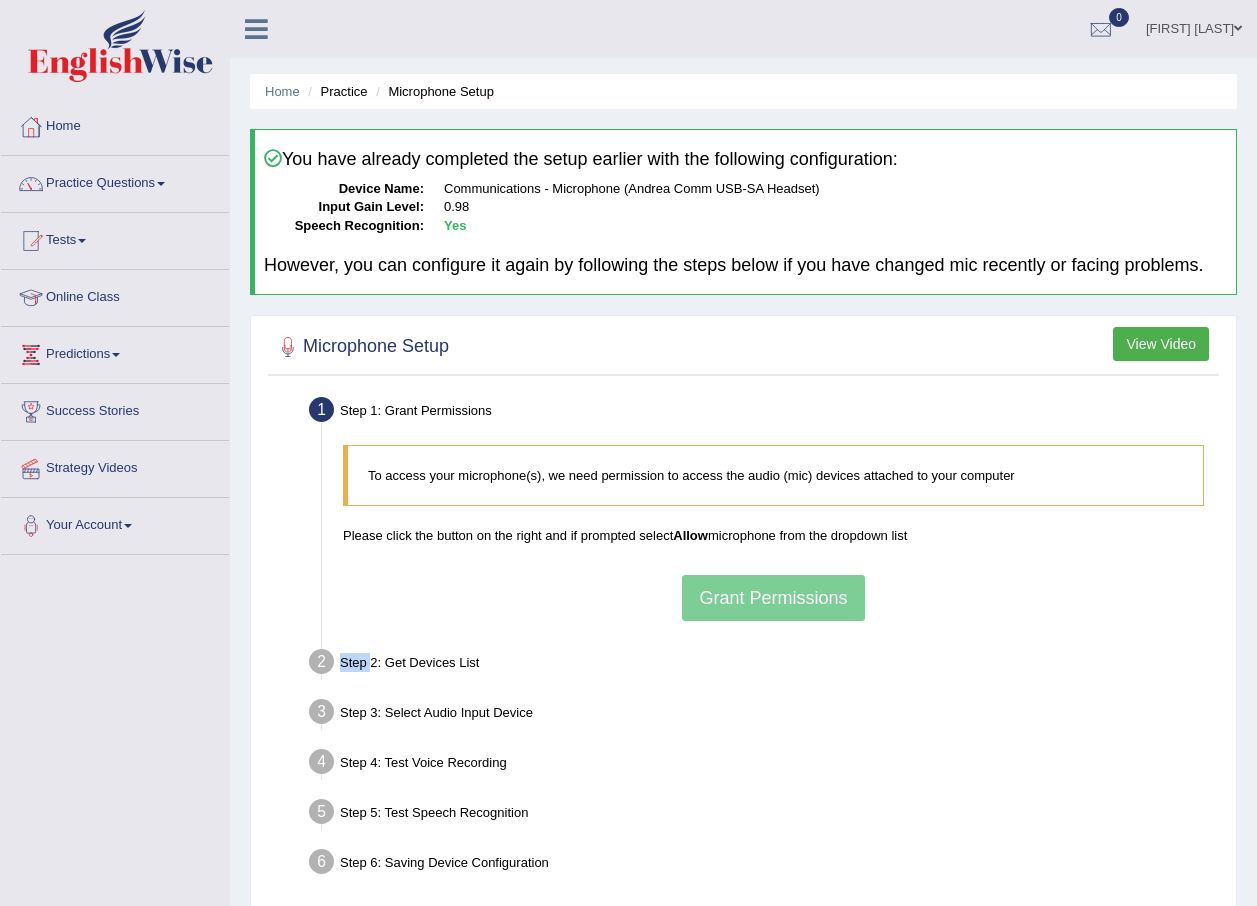click on "To access your microphone(s), we need permission to access the audio (mic) devices attached to your computer   Please click the button on the right and if prompted select  Allow  microphone from the dropdown list     Grant Permissions" at bounding box center (773, 532) 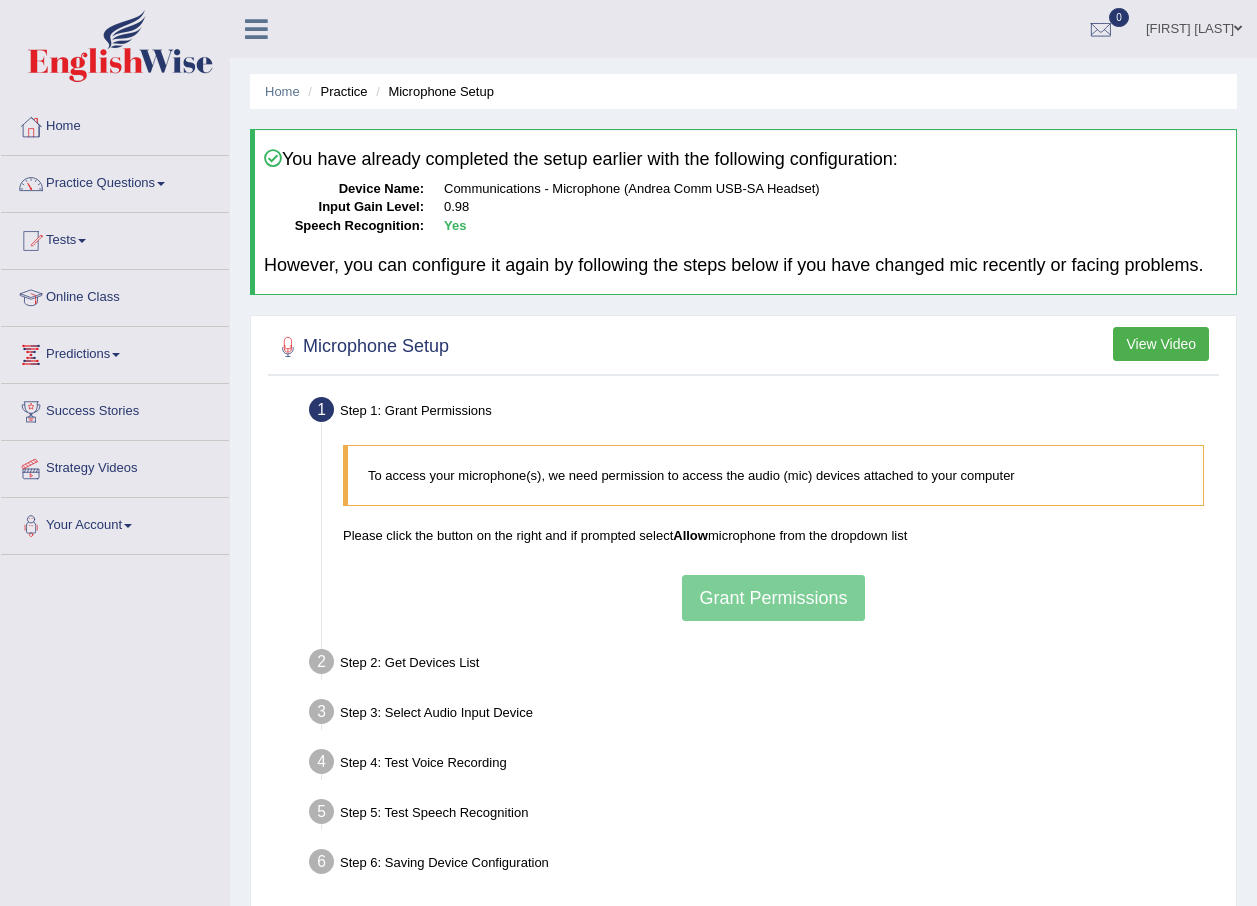 drag, startPoint x: 793, startPoint y: 595, endPoint x: 667, endPoint y: 486, distance: 166.60432 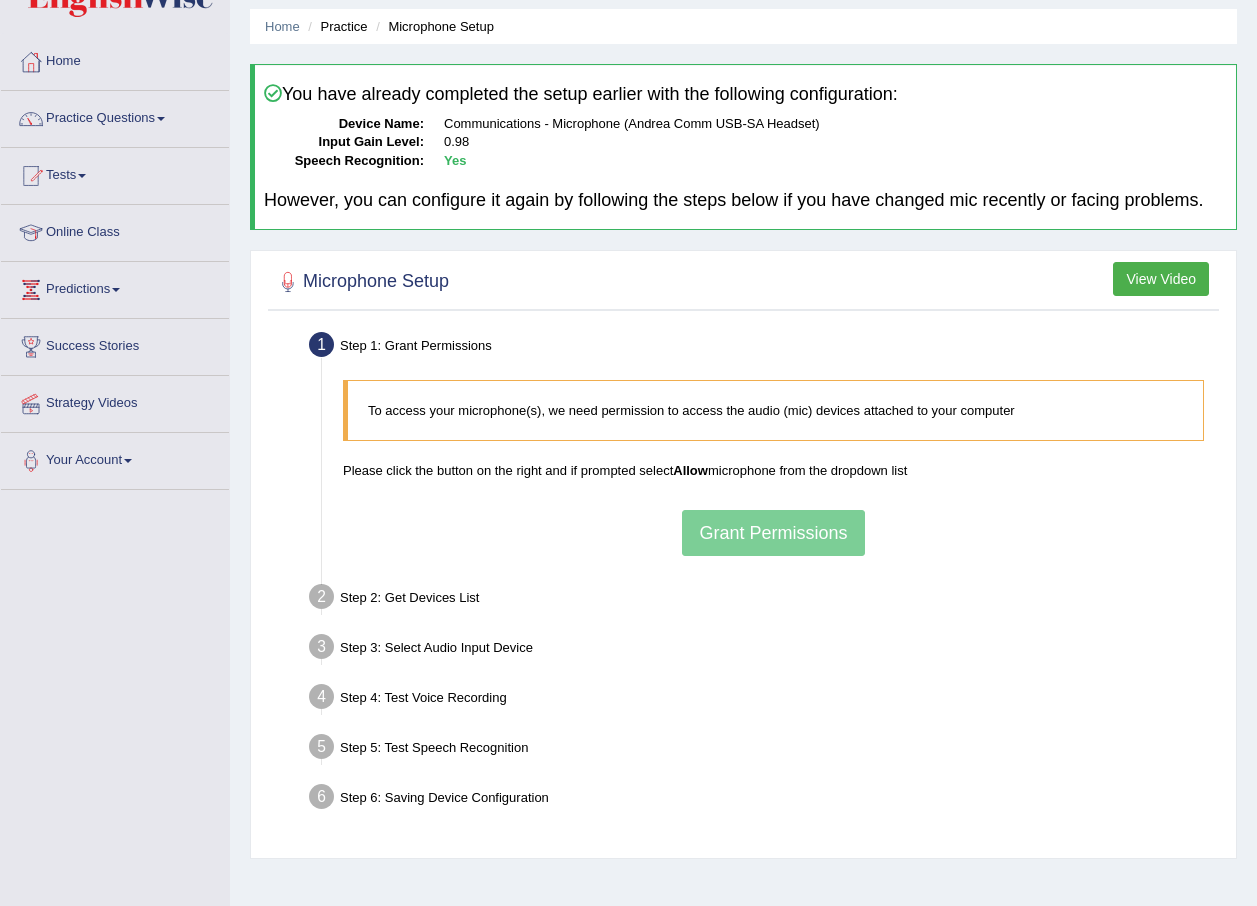 scroll, scrollTop: 144, scrollLeft: 0, axis: vertical 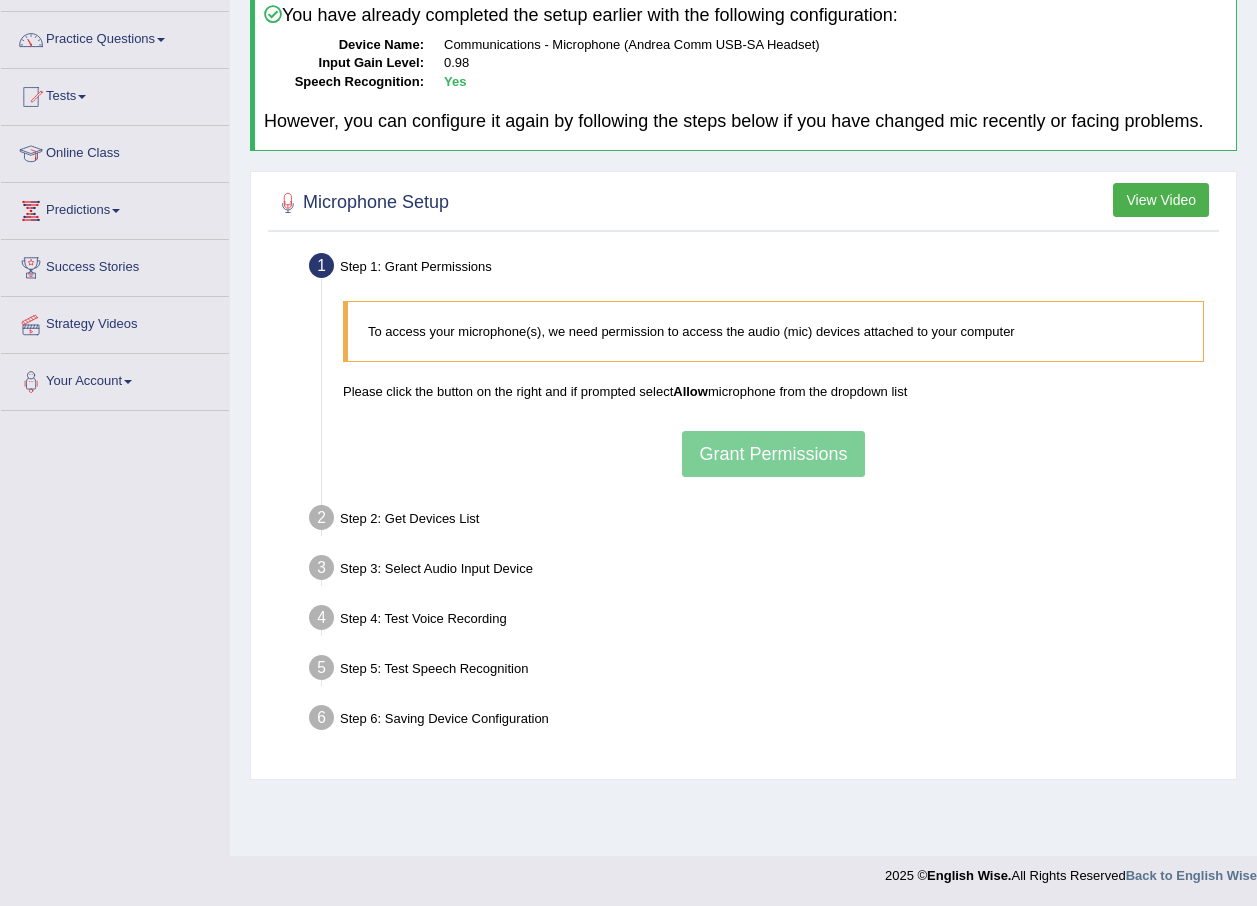 click on "Step 2: Get Devices List" at bounding box center (763, 521) 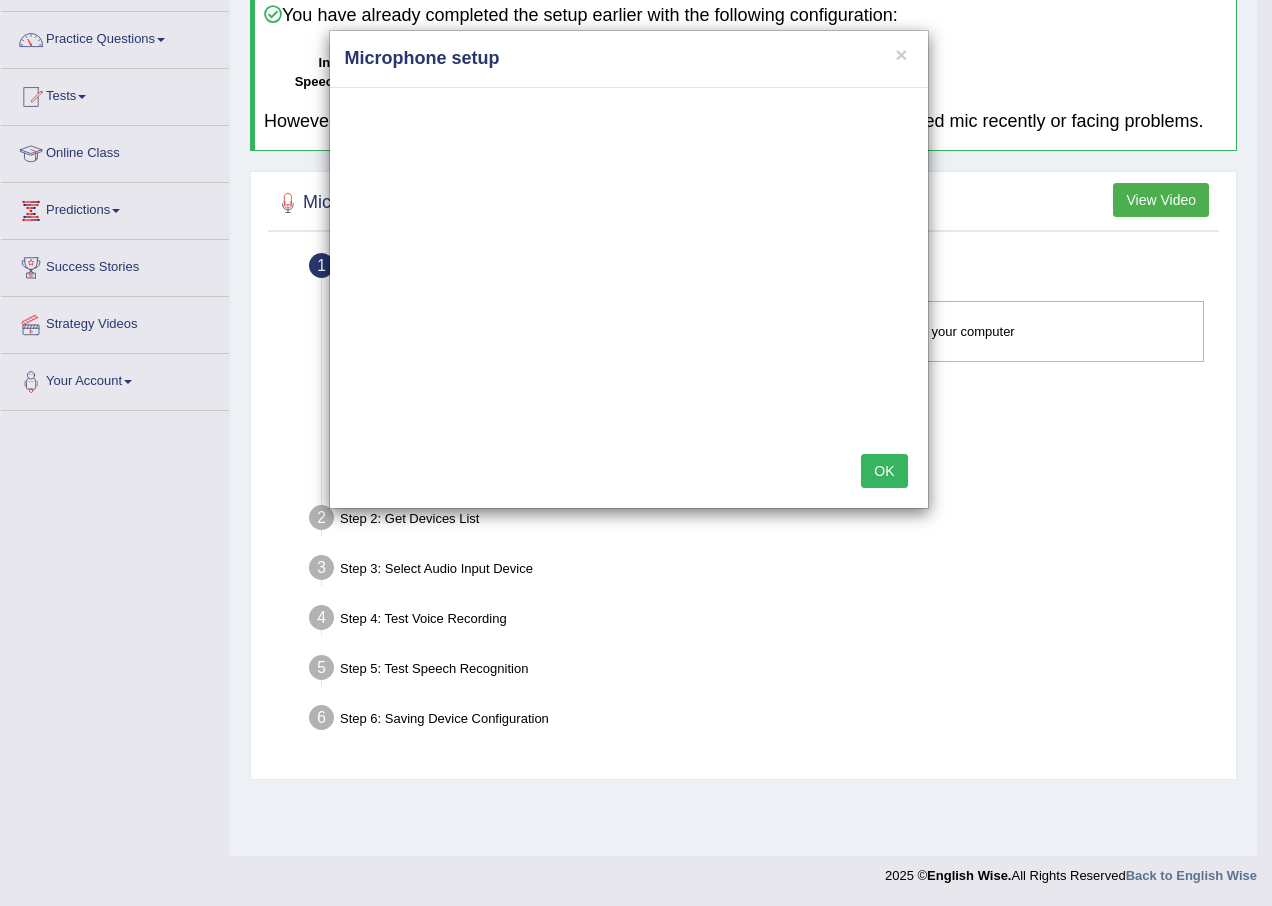 click on "OK" at bounding box center [884, 471] 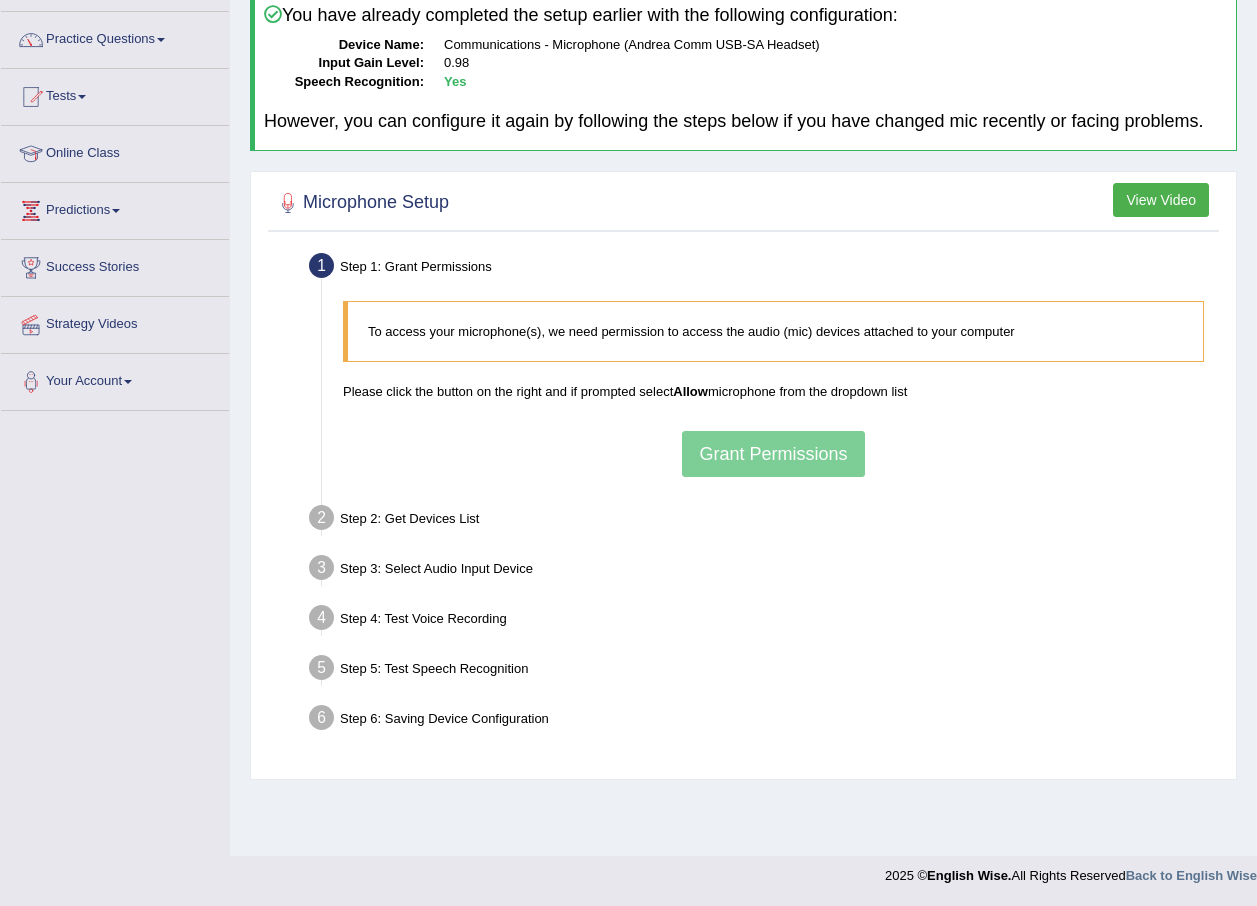 click on "To access your microphone(s), we need permission to access the audio (mic) devices attached to your computer   Please click the button on the right and if prompted select  Allow  microphone from the dropdown list     Grant Permissions" at bounding box center [773, 388] 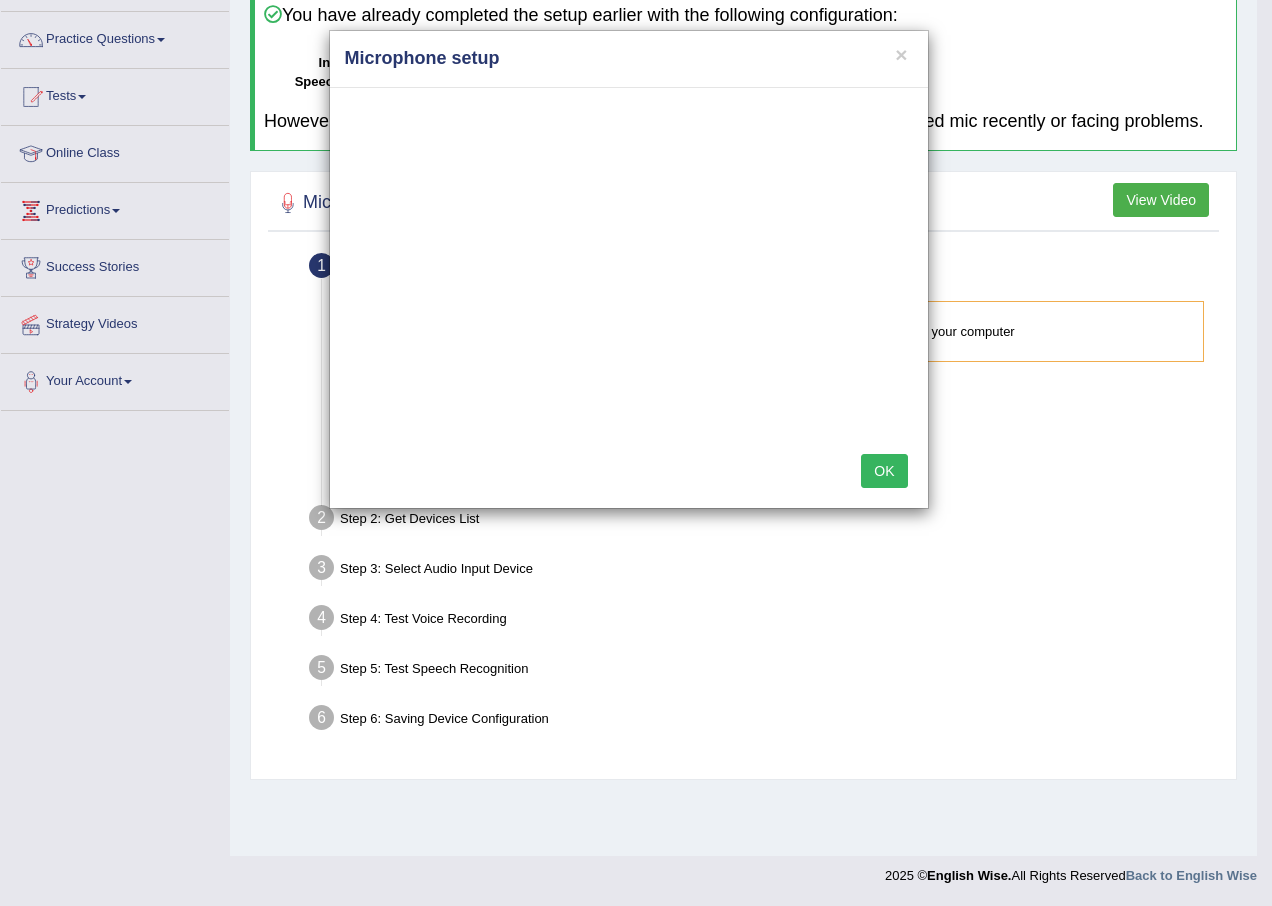 click on "OK" at bounding box center (884, 471) 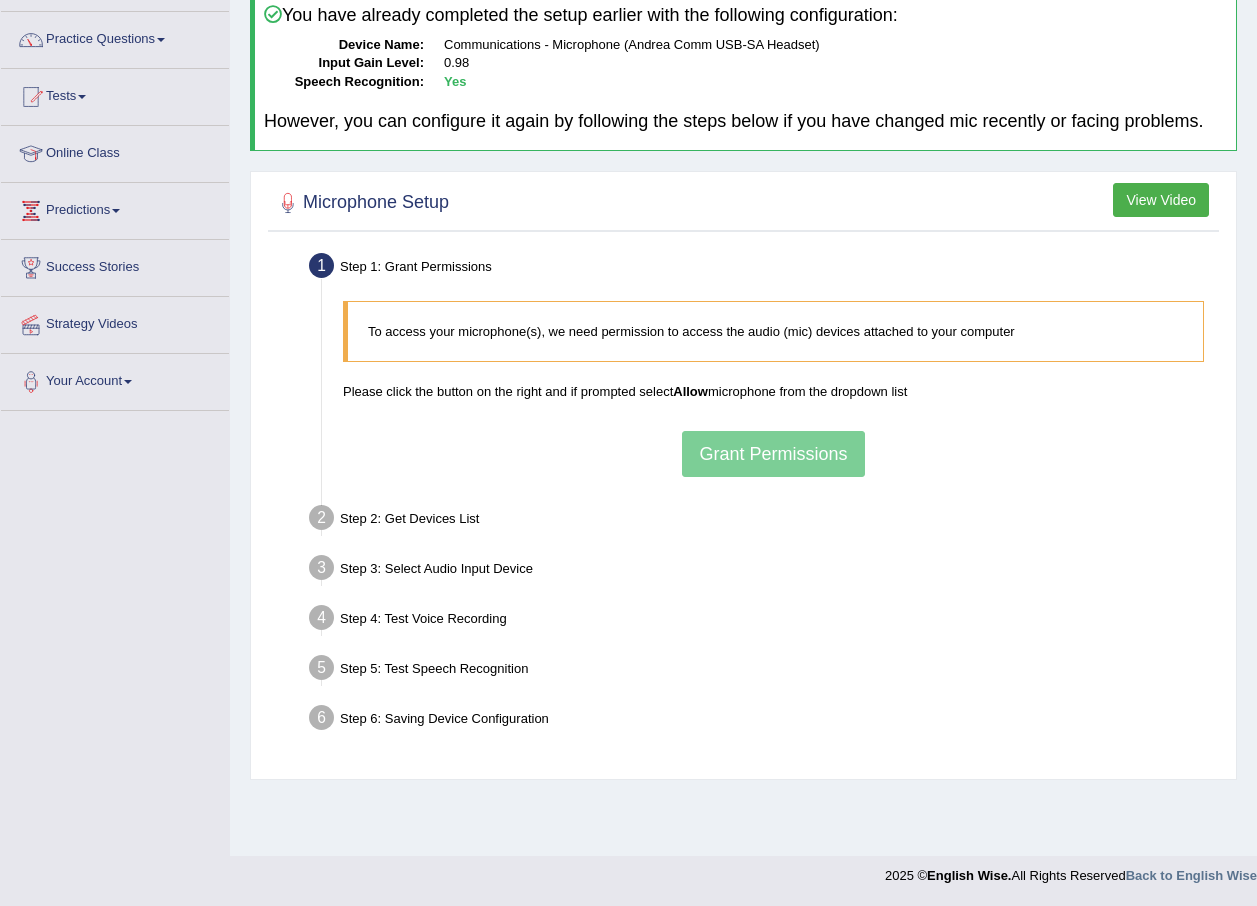 click on "To access your microphone(s), we need permission to access the audio (mic) devices attached to your computer   Please click the button on the right and if prompted select  Allow  microphone from the dropdown list     Grant Permissions" at bounding box center (773, 388) 